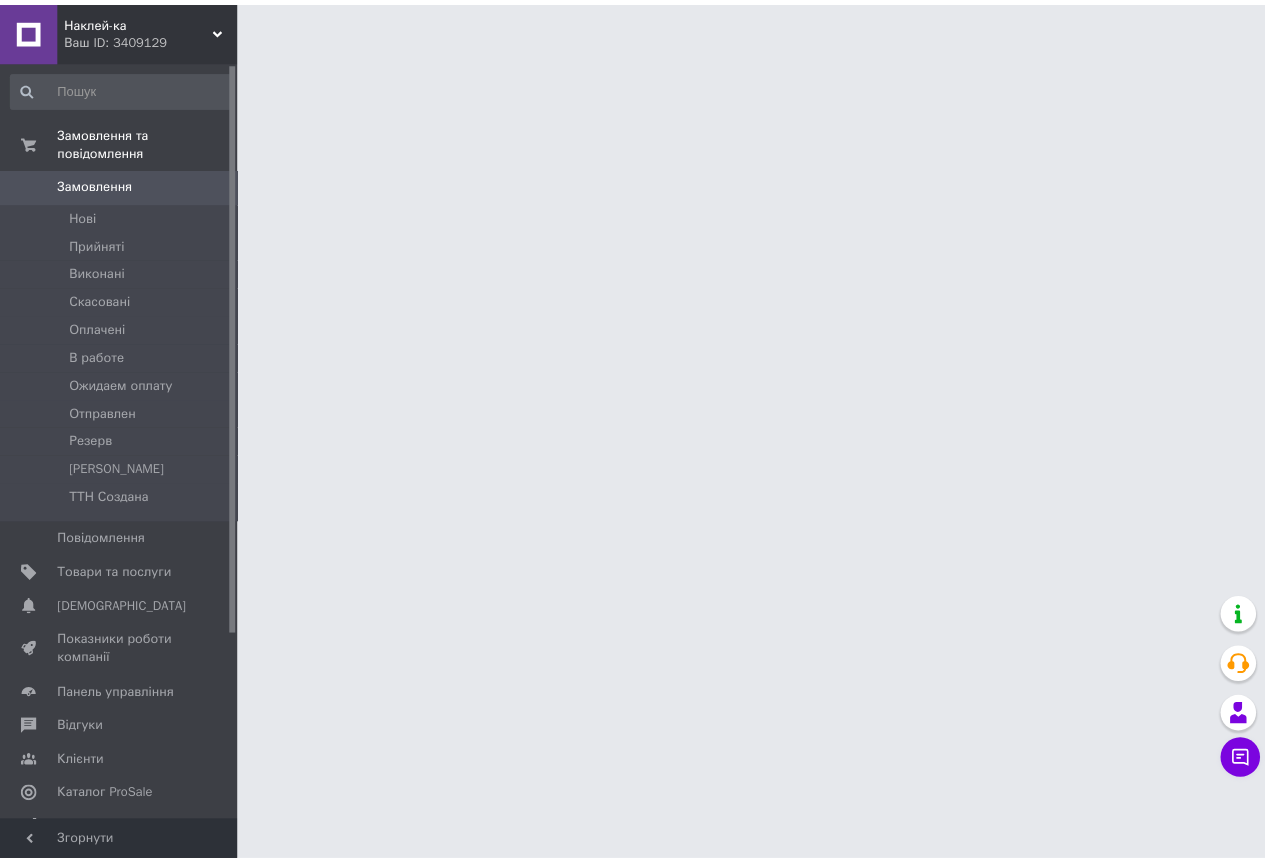 scroll, scrollTop: 0, scrollLeft: 0, axis: both 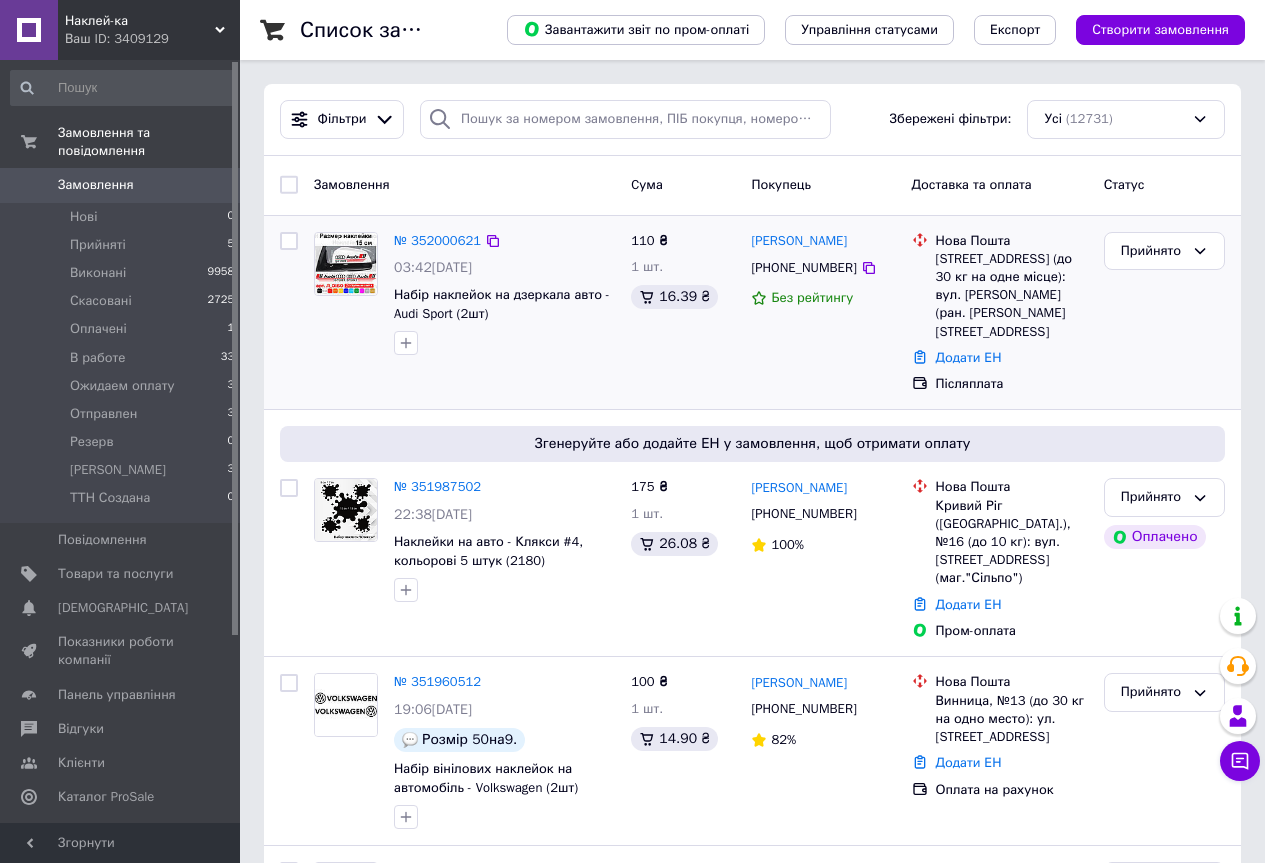 click on "Валерій Білокриницький +380990012246 Без рейтингу" at bounding box center (823, 313) 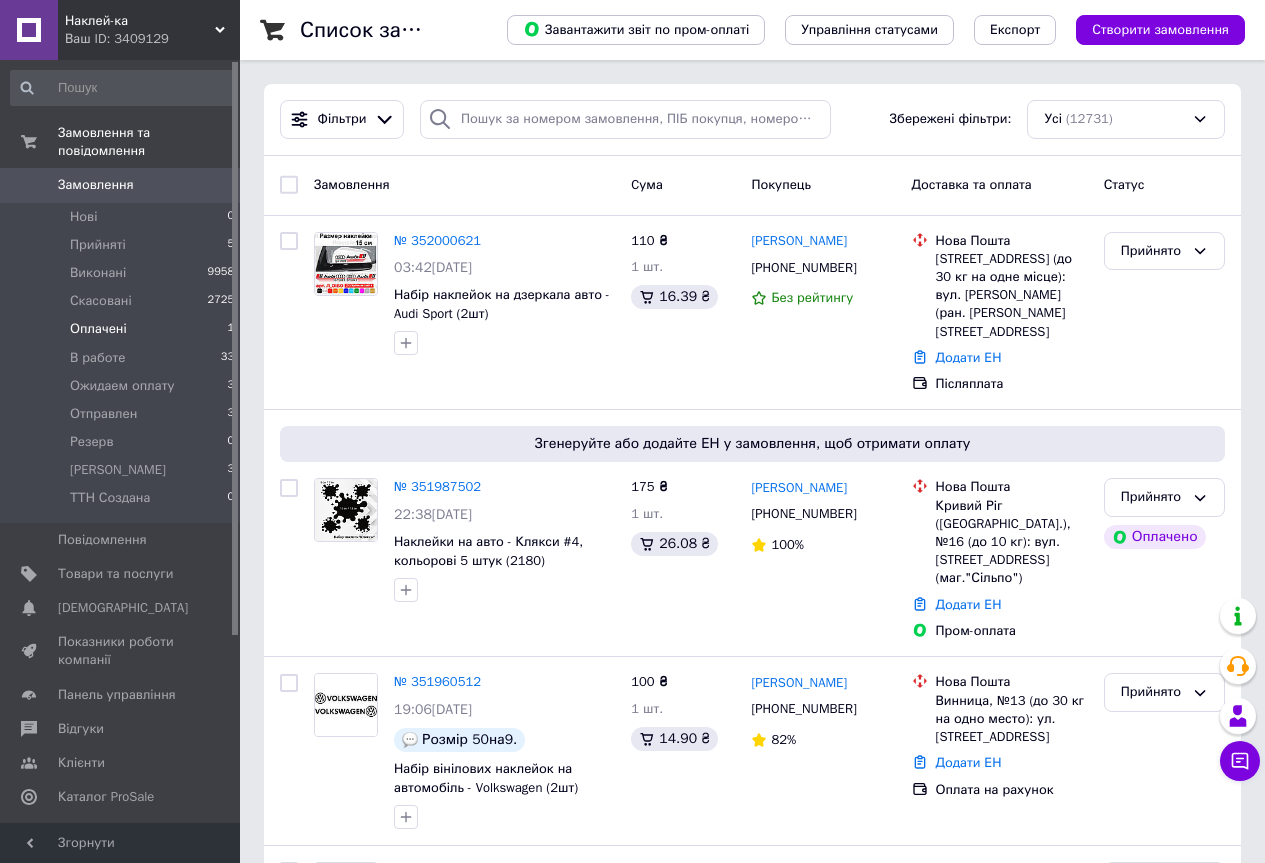 click on "Оплачені" at bounding box center [98, 329] 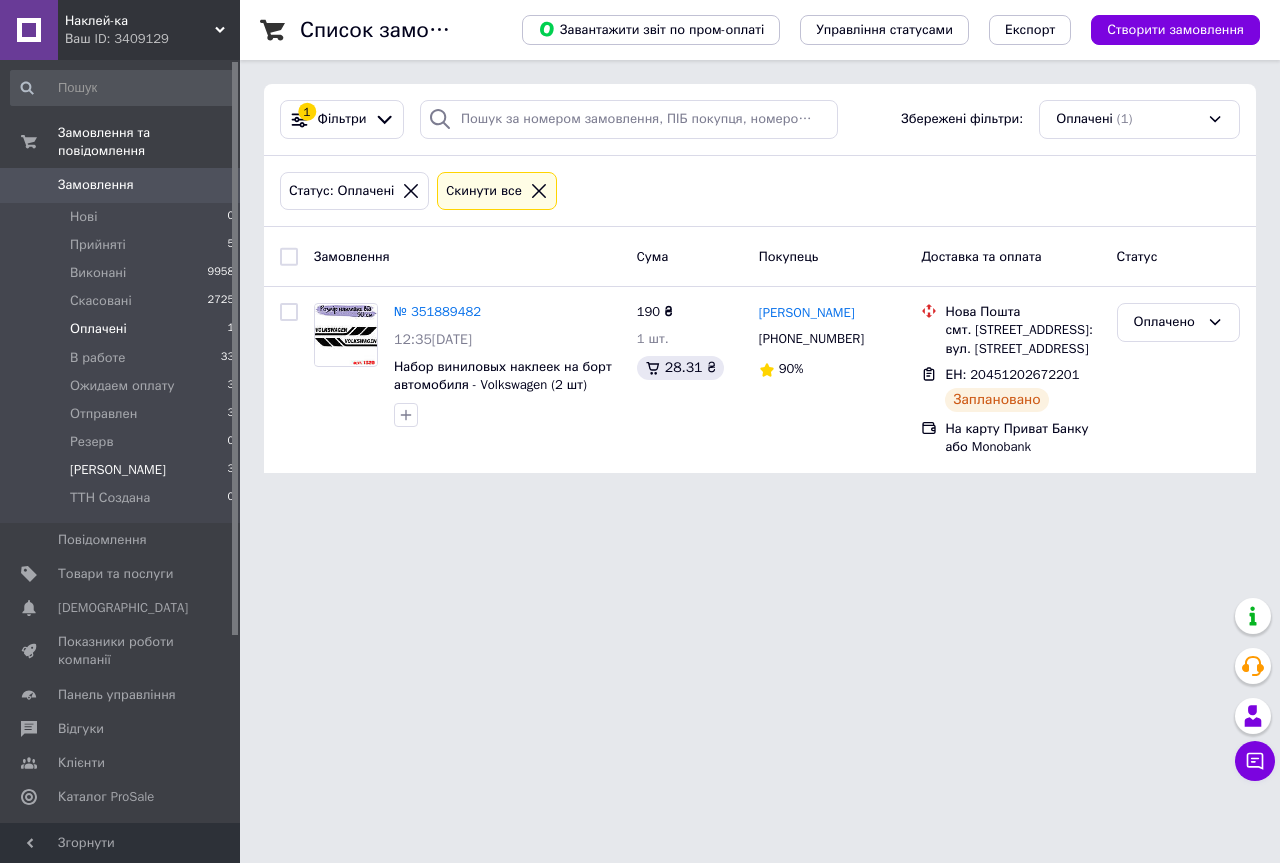 drag, startPoint x: 136, startPoint y: 450, endPoint x: 181, endPoint y: 450, distance: 45 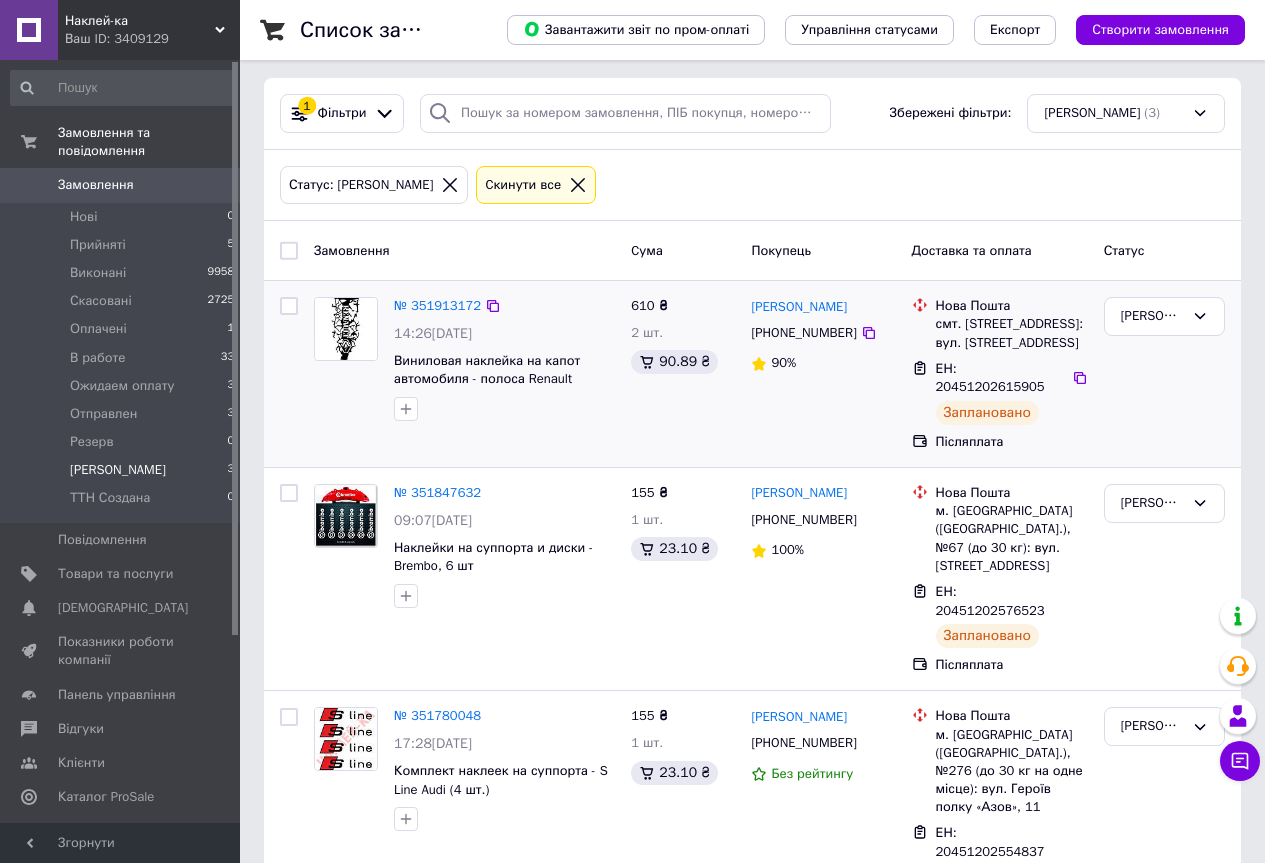 scroll, scrollTop: 7, scrollLeft: 0, axis: vertical 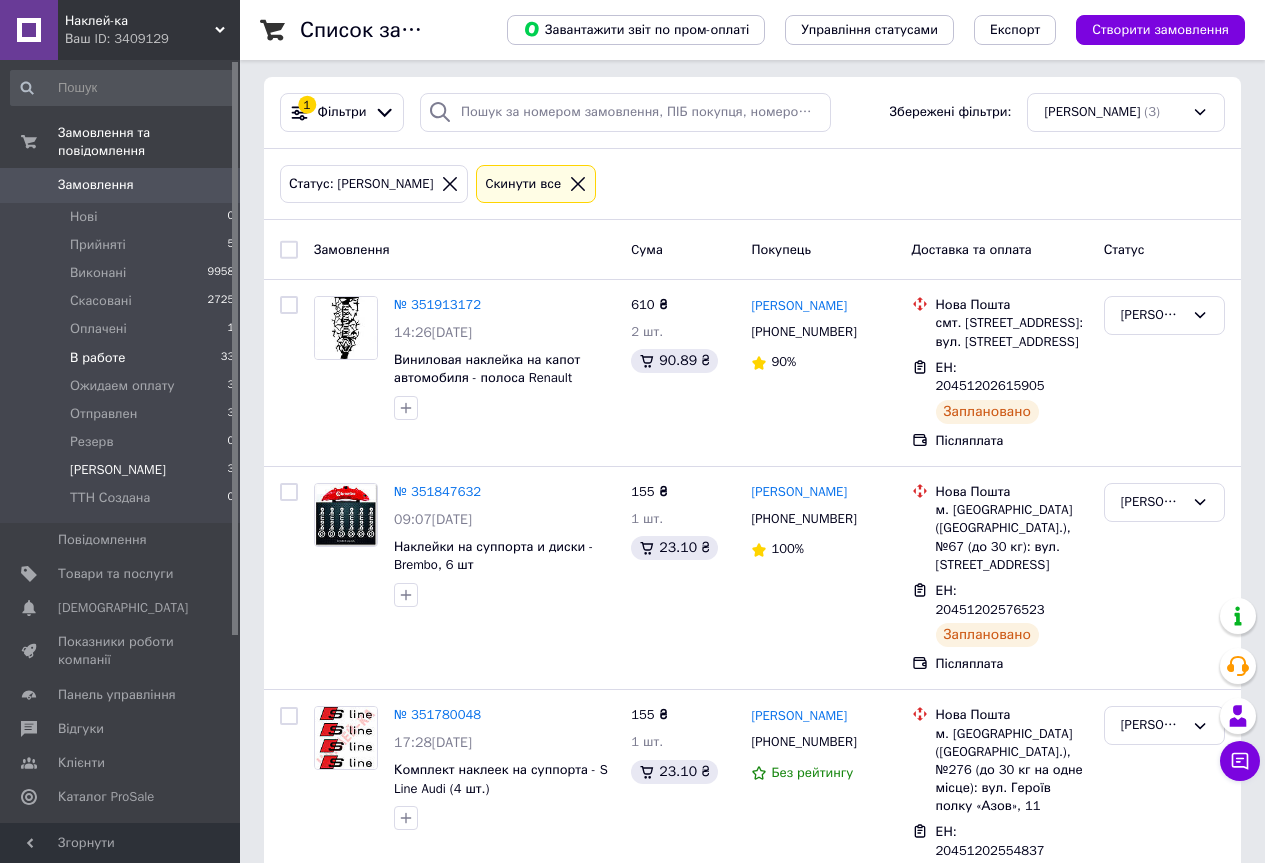click on "В работе" at bounding box center [98, 358] 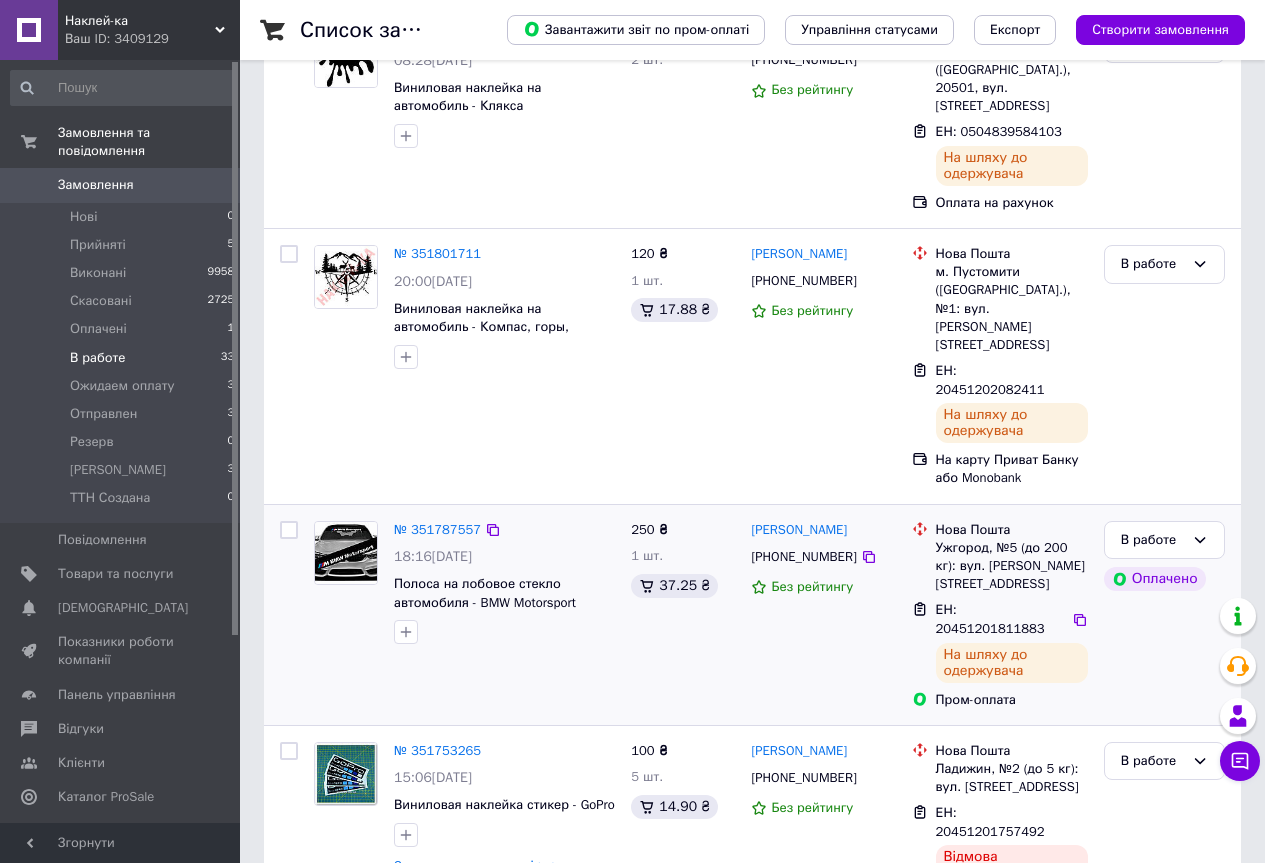 scroll, scrollTop: 1000, scrollLeft: 0, axis: vertical 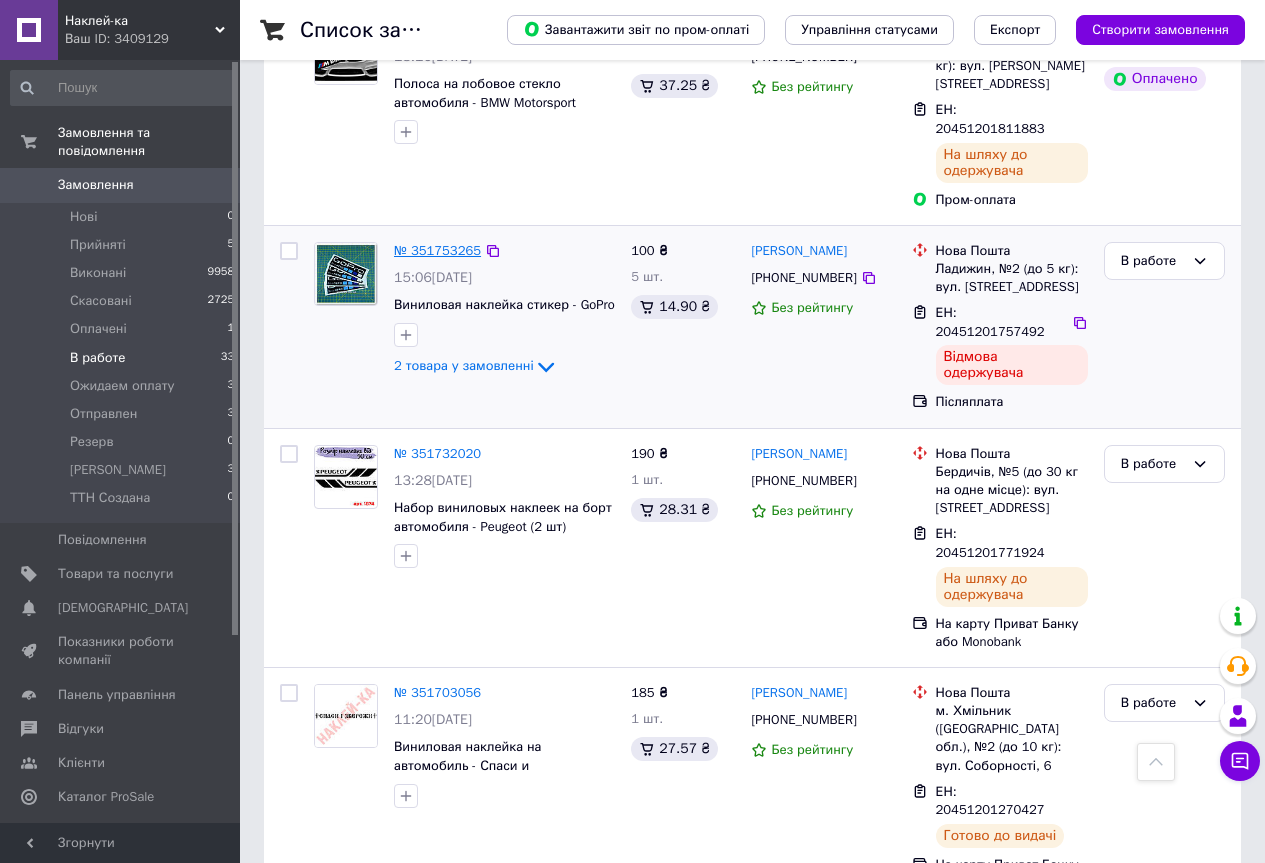 click on "№ 351753265" at bounding box center [437, 250] 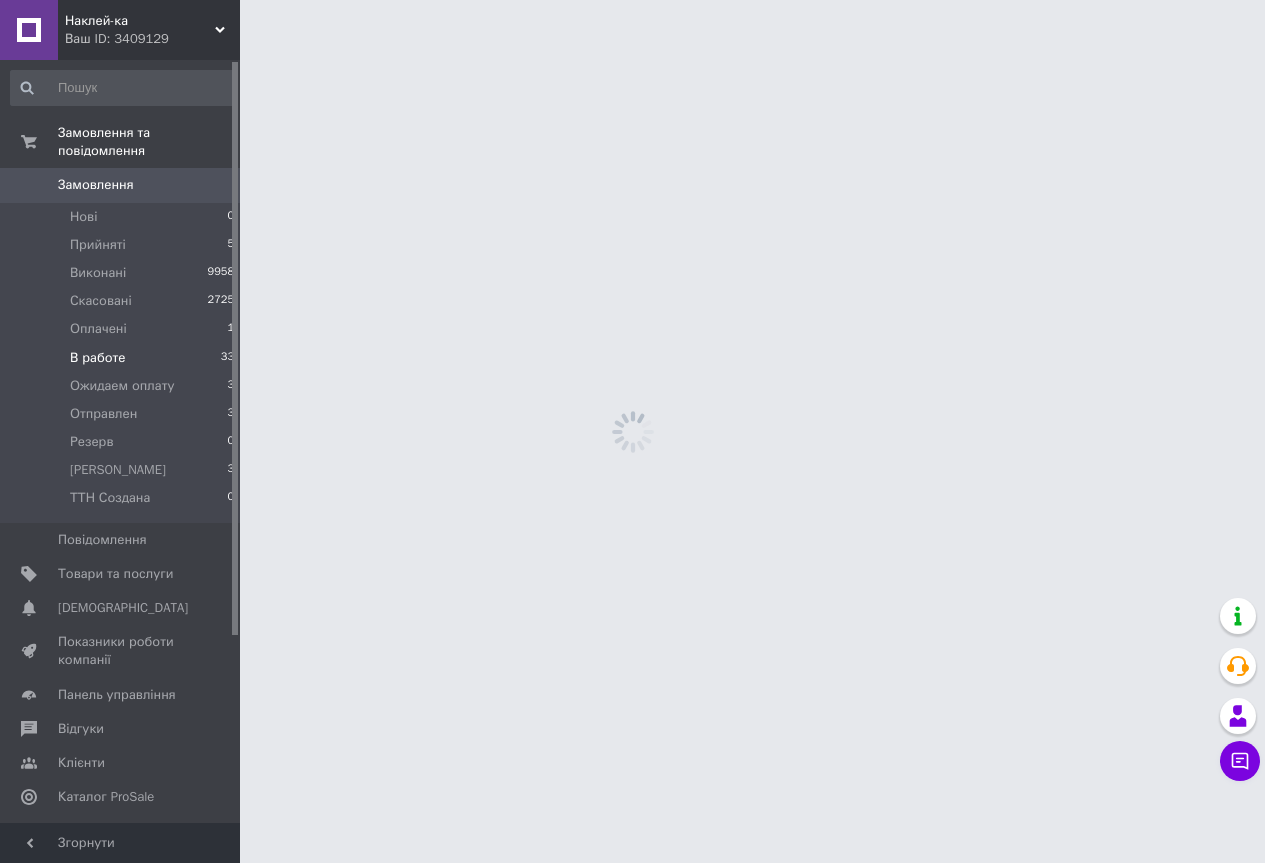 scroll, scrollTop: 0, scrollLeft: 0, axis: both 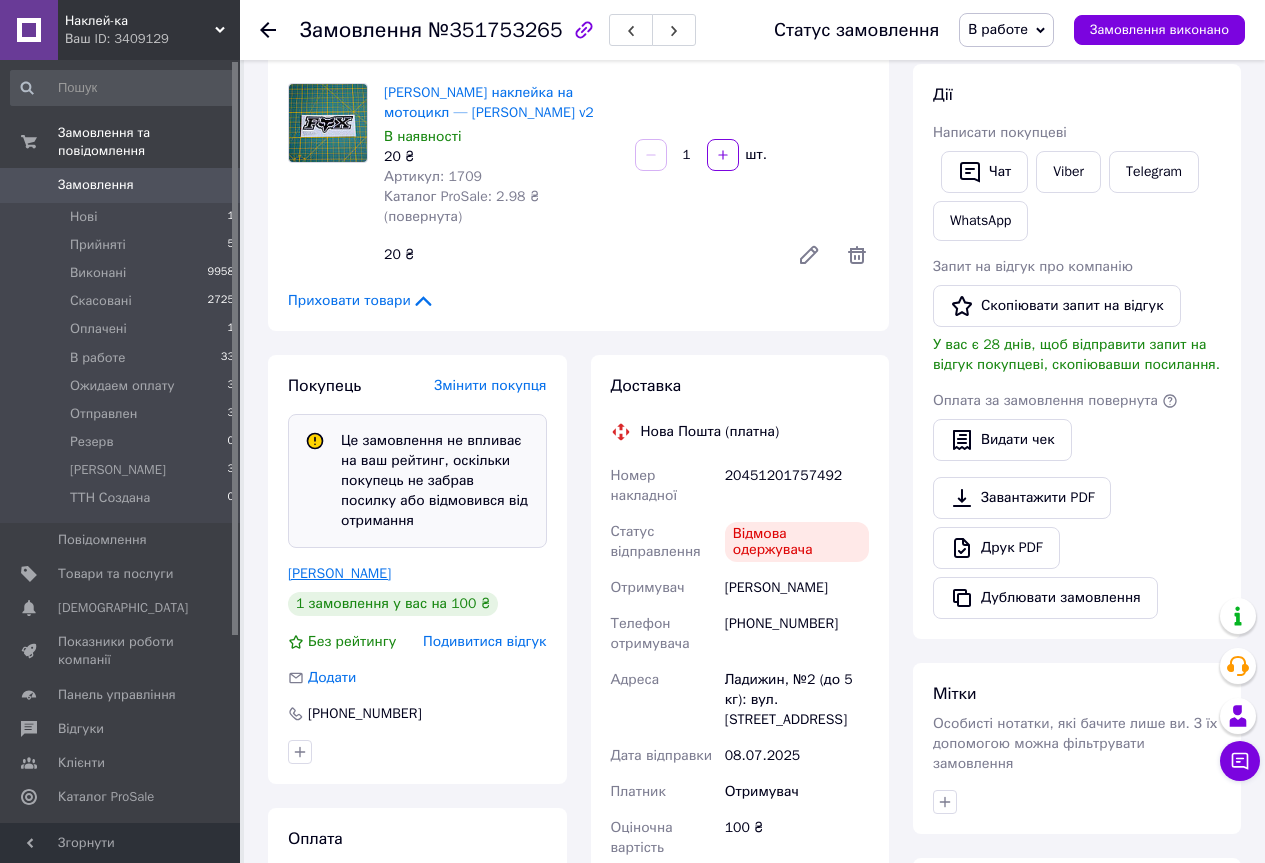 click on "Краєвська Марія" at bounding box center [339, 573] 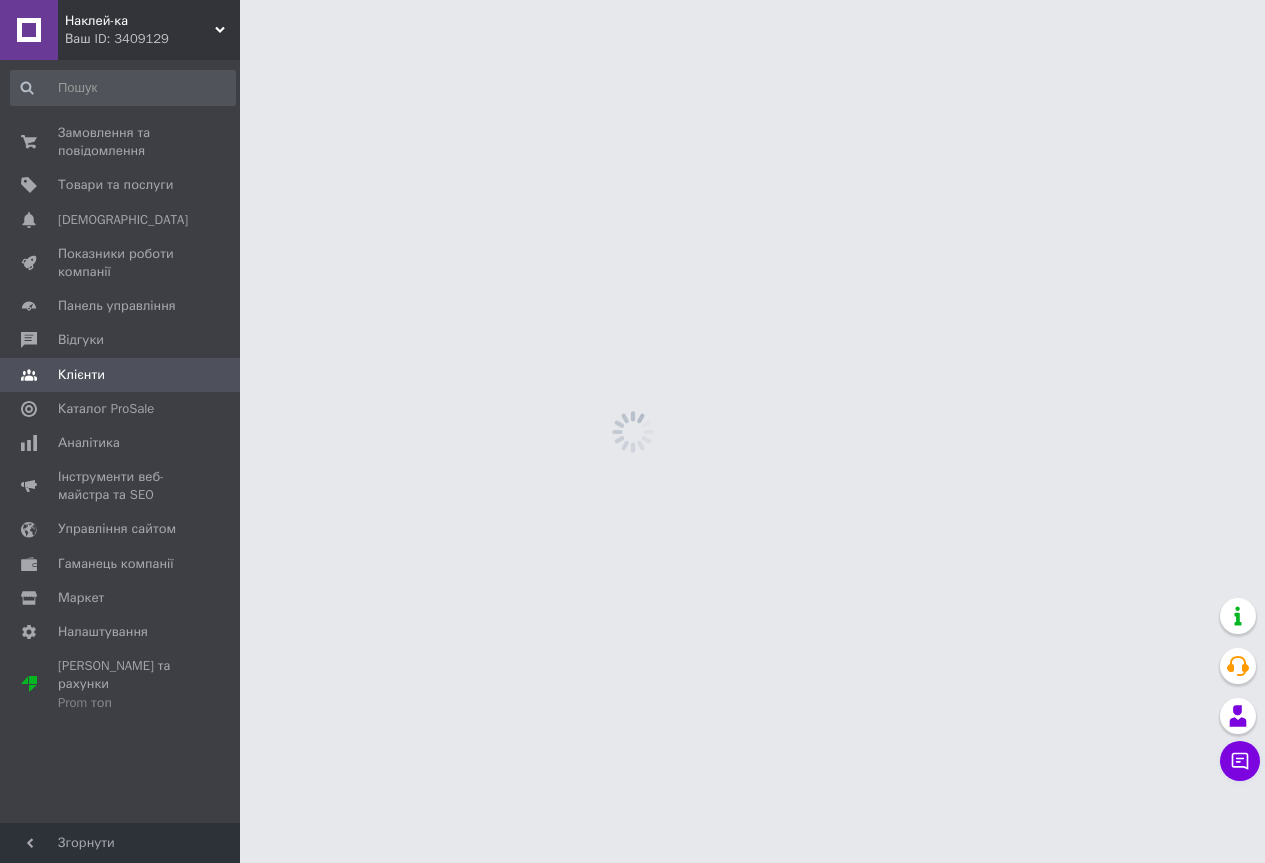 scroll, scrollTop: 0, scrollLeft: 0, axis: both 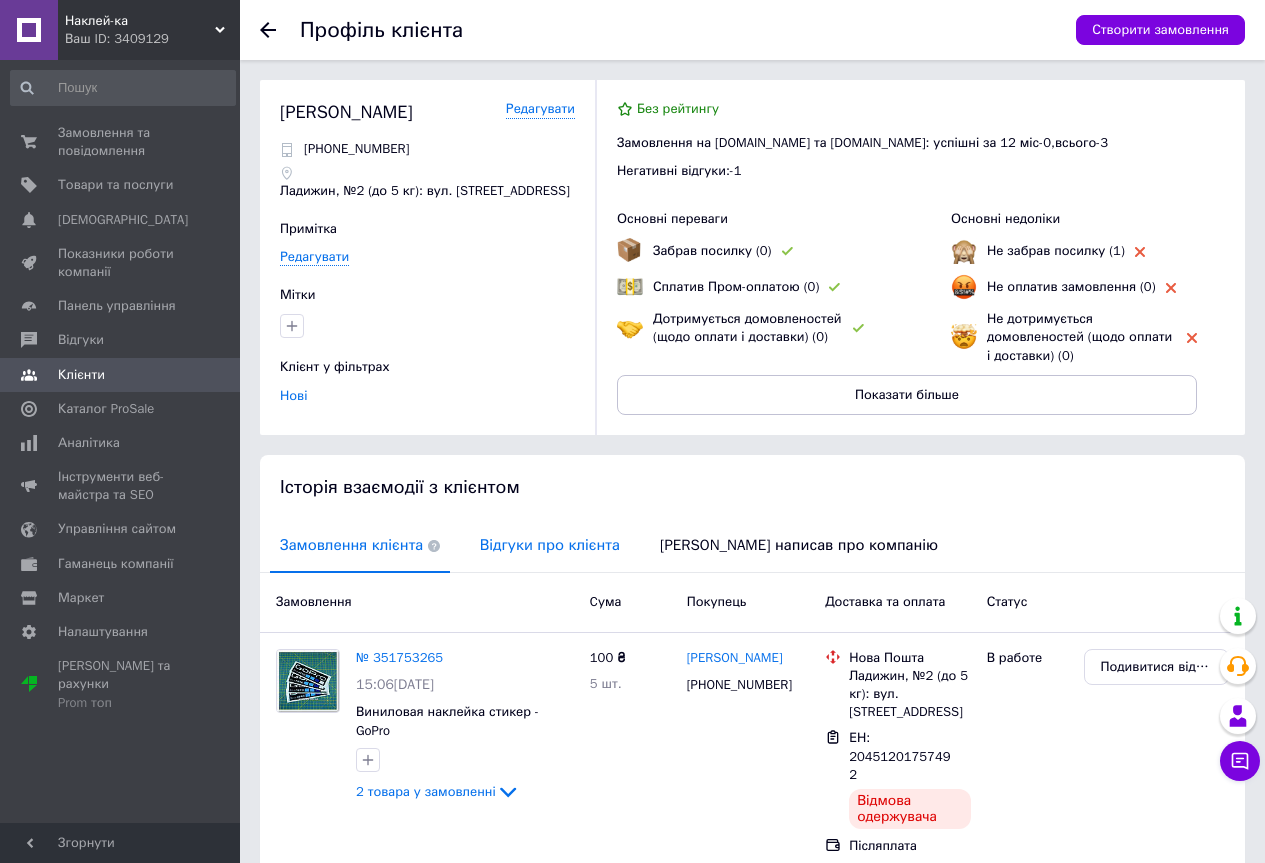 click on "Відгуки про клієнта" at bounding box center [550, 545] 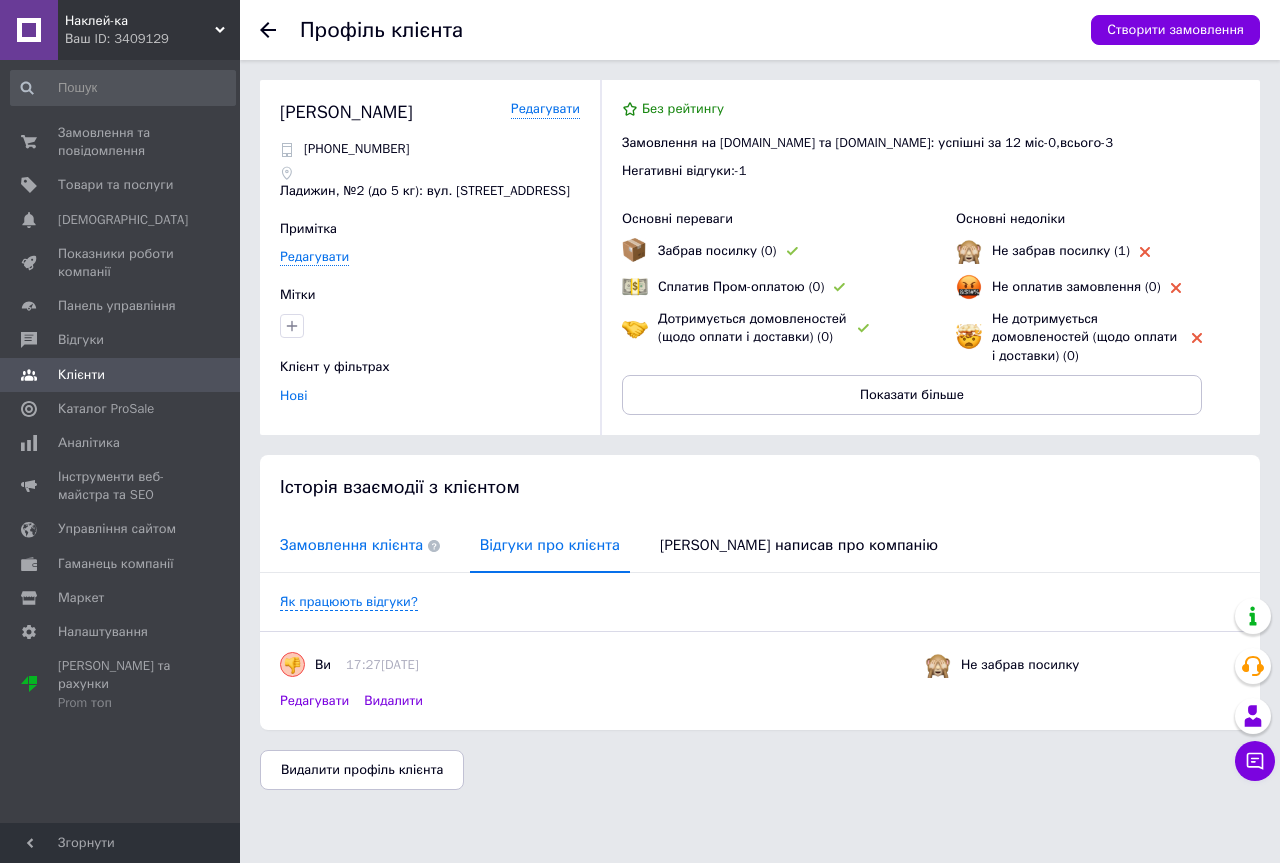 click on "Замовлення клієнта" at bounding box center [360, 545] 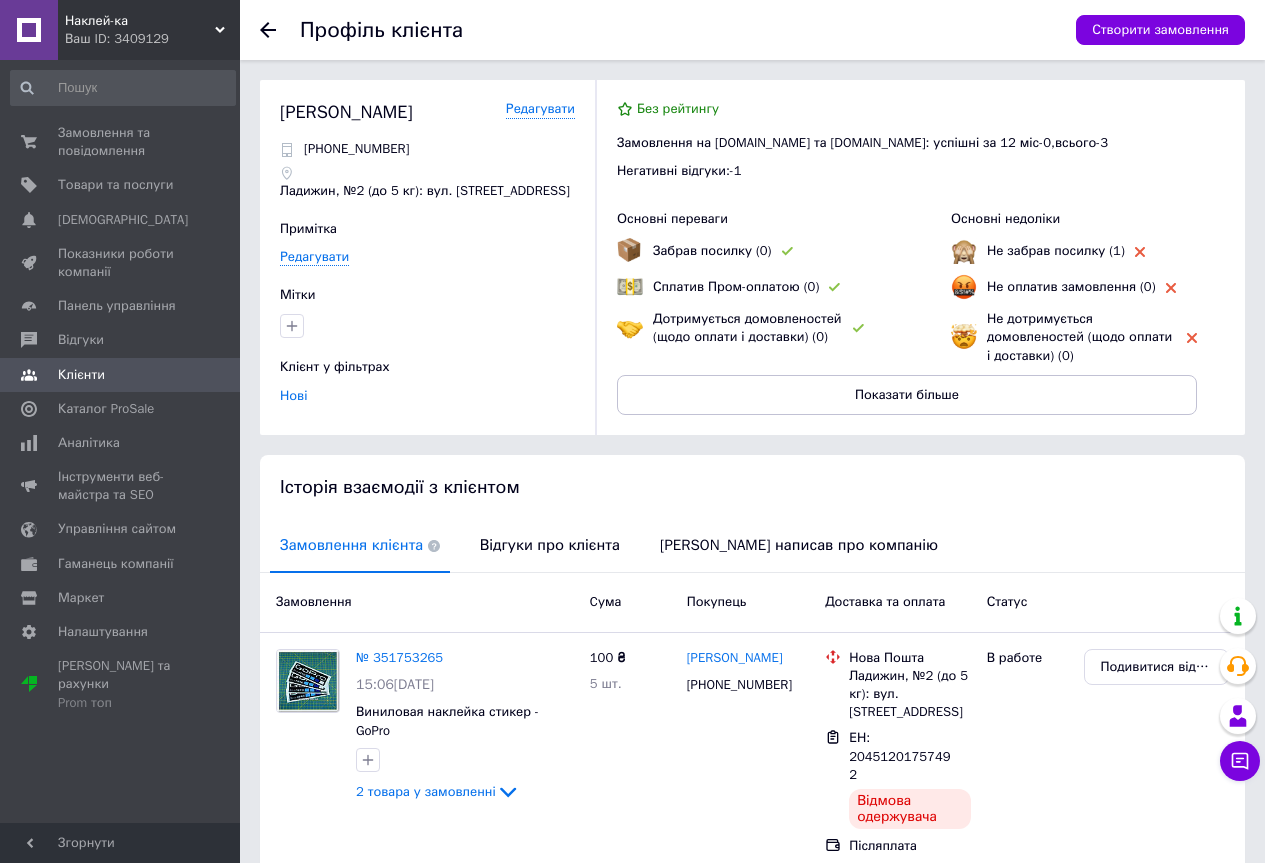 click on "Краєвська Марія" at bounding box center (346, 112) 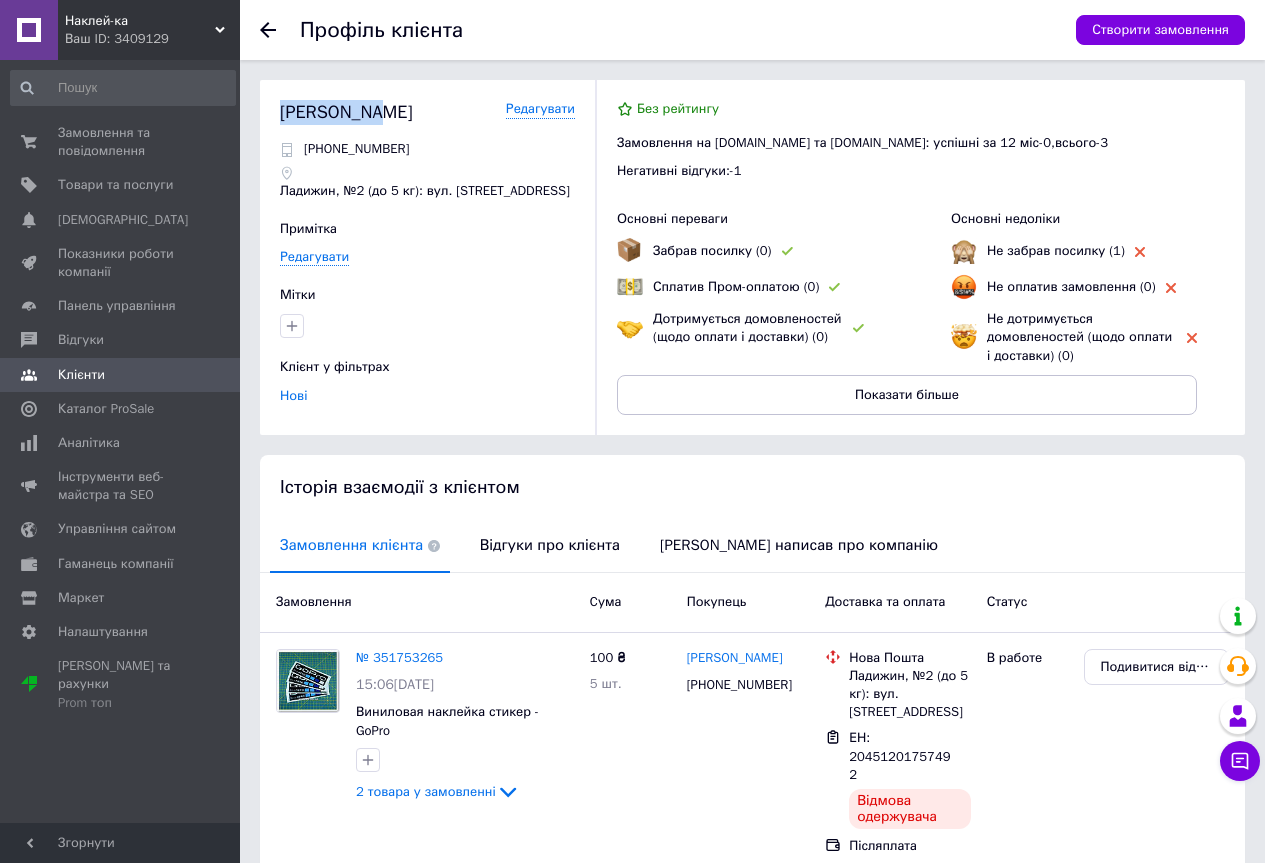 click on "Краєвська Марія" at bounding box center (346, 112) 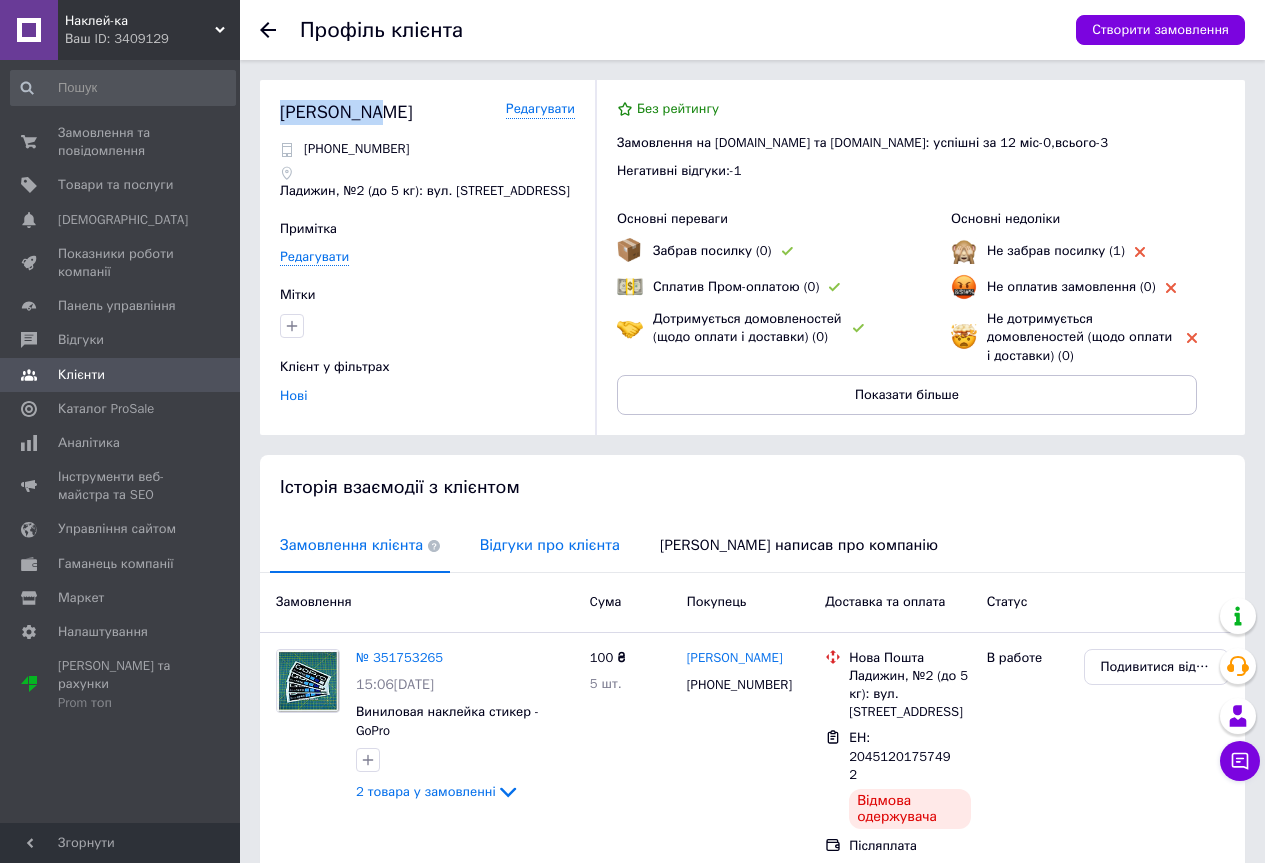 scroll, scrollTop: 70, scrollLeft: 0, axis: vertical 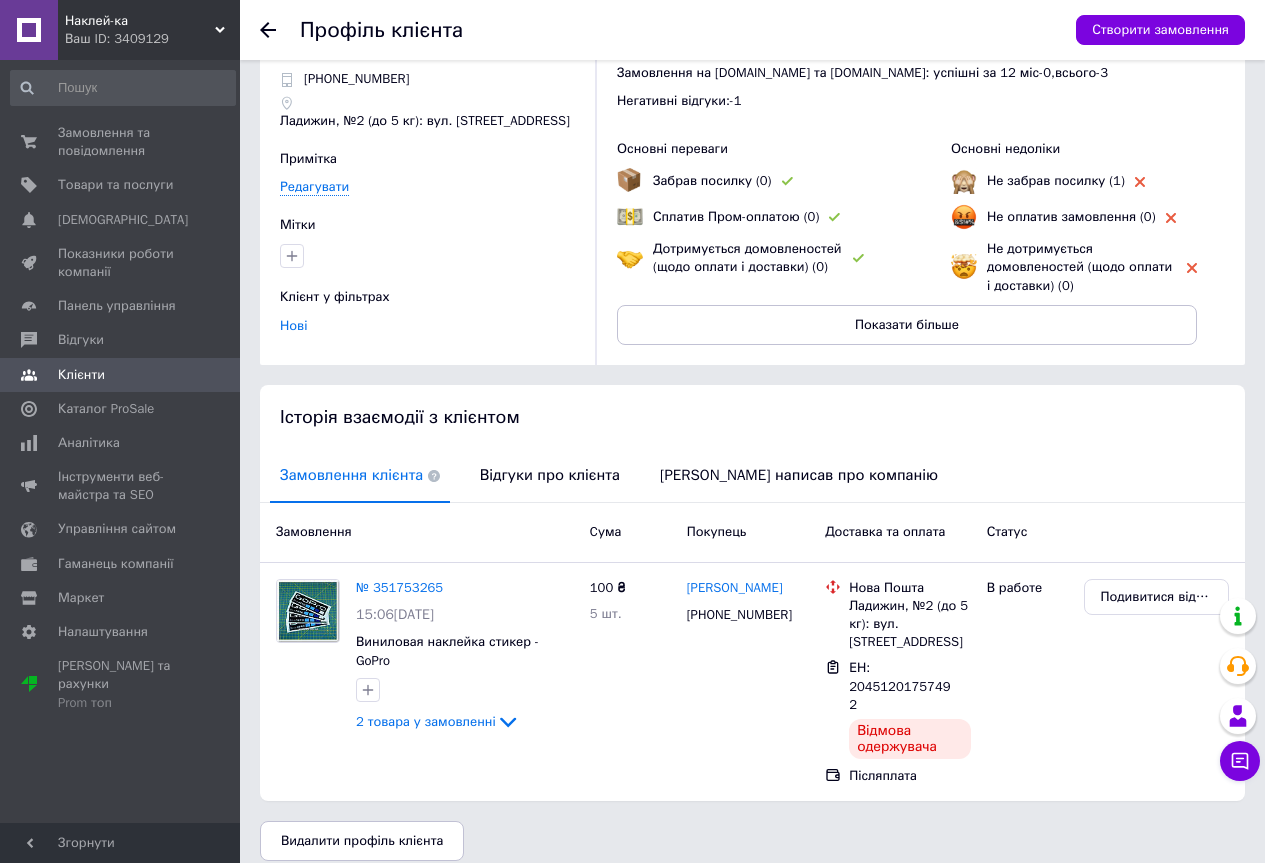 click on "Замовлення клієнта" at bounding box center [360, 475] 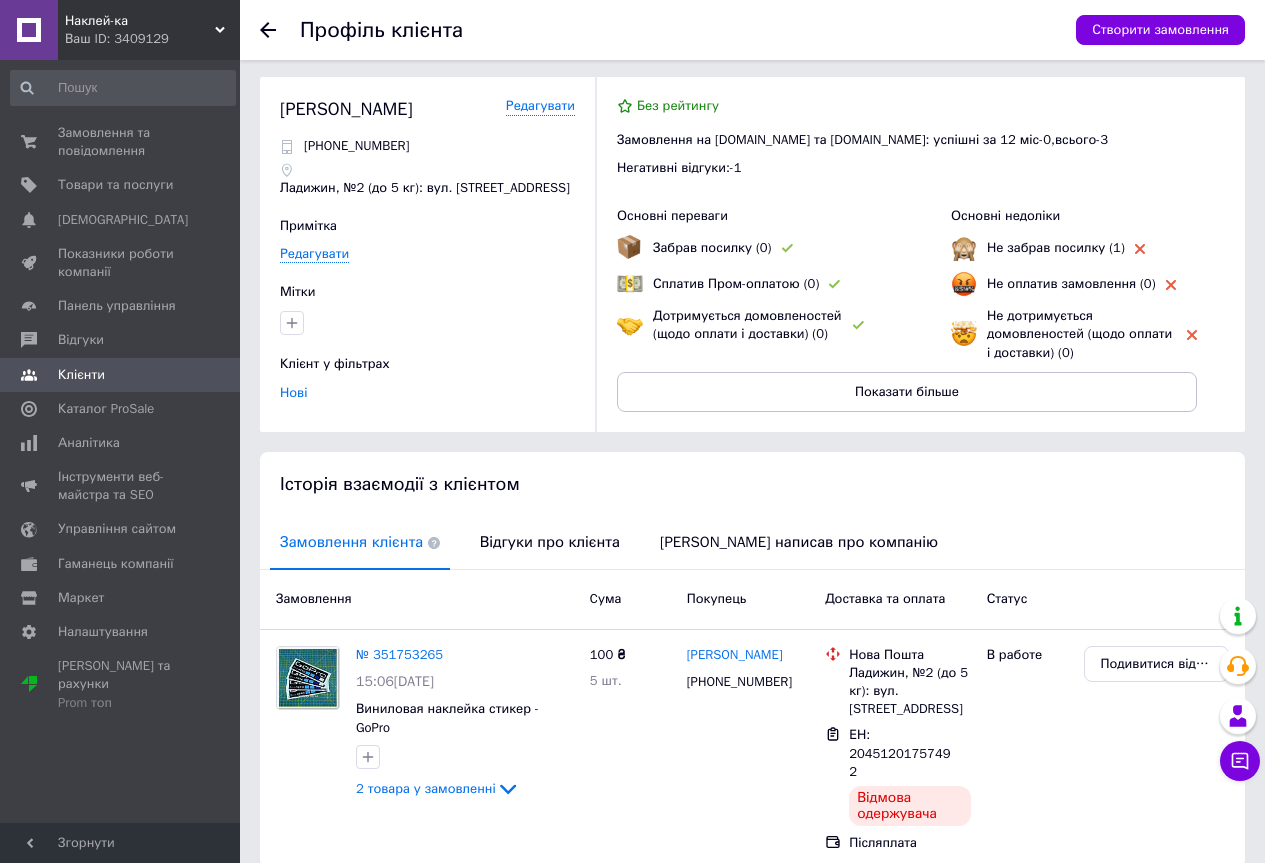 scroll, scrollTop: 0, scrollLeft: 0, axis: both 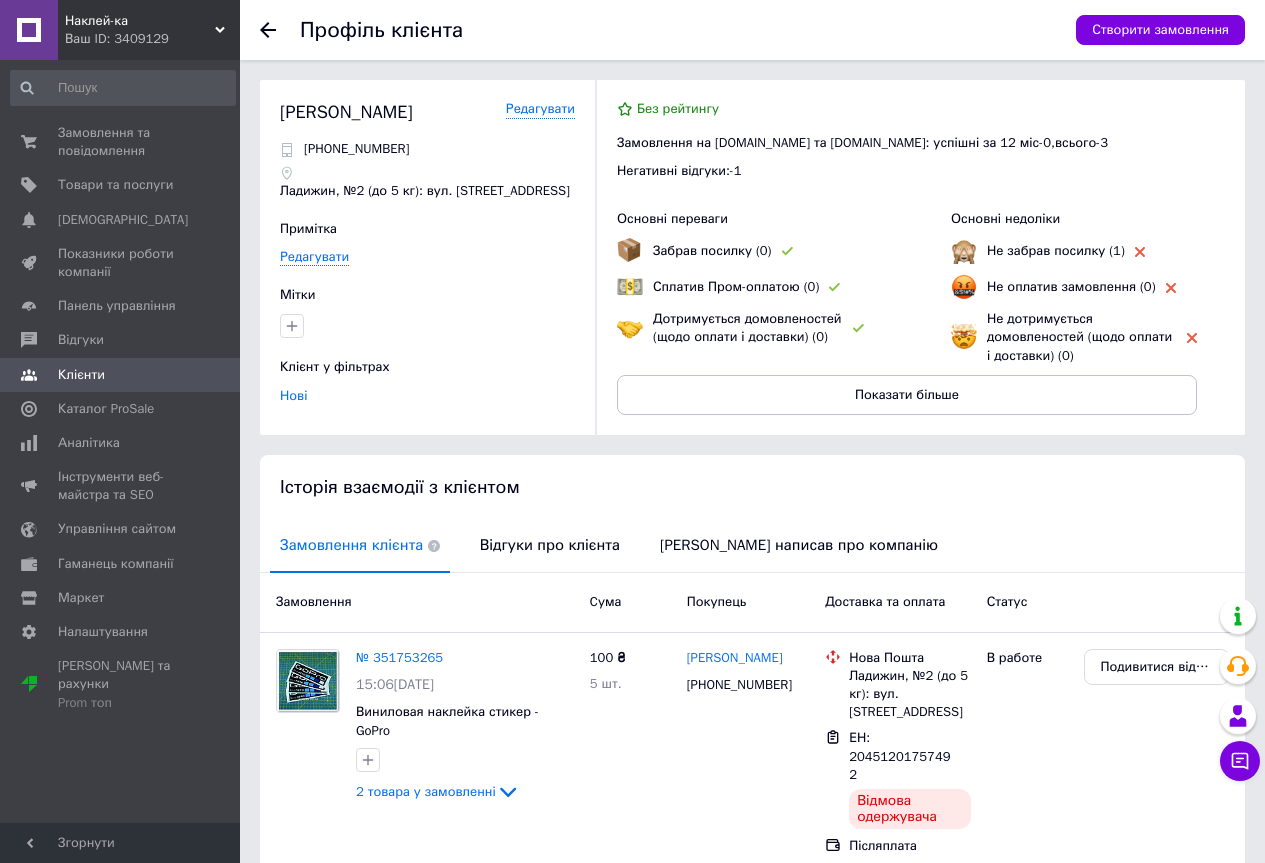 click 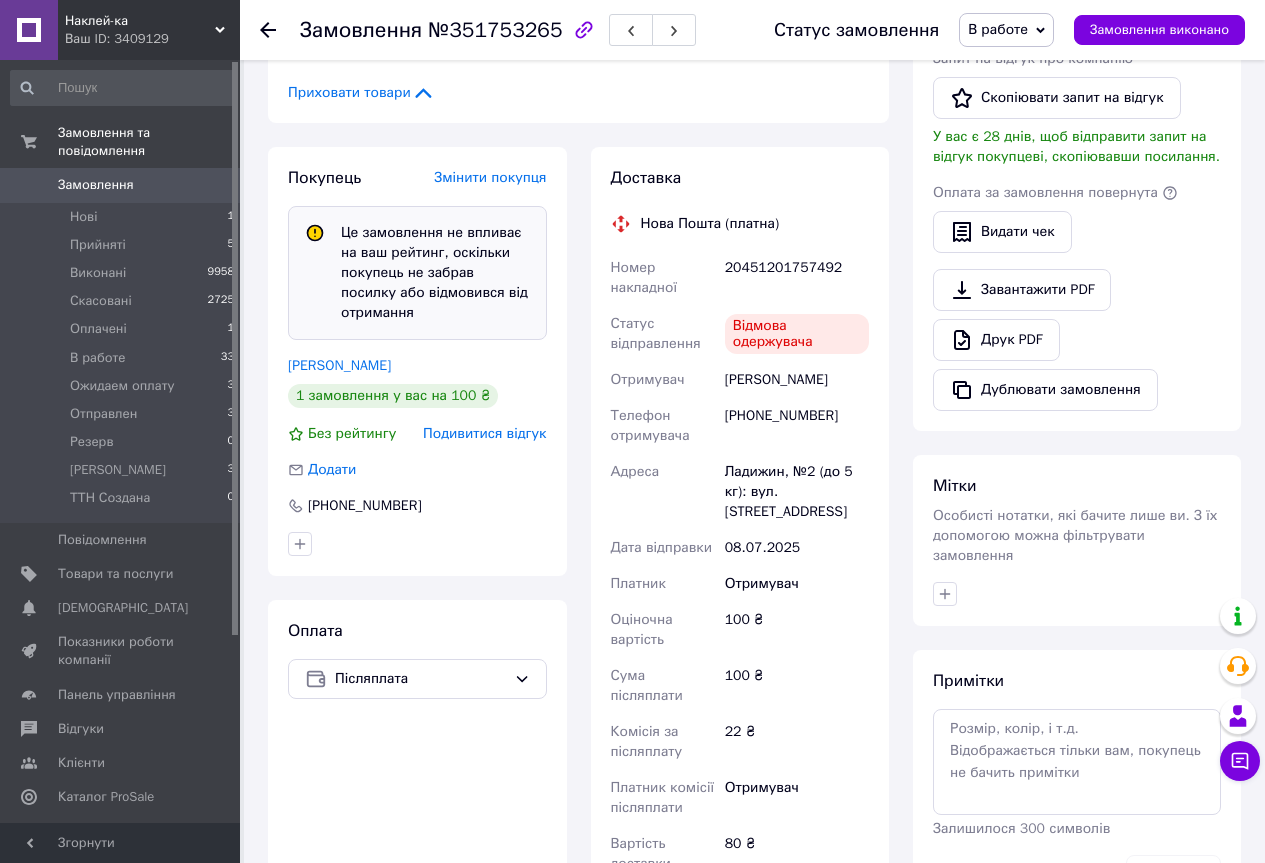 scroll, scrollTop: 711, scrollLeft: 0, axis: vertical 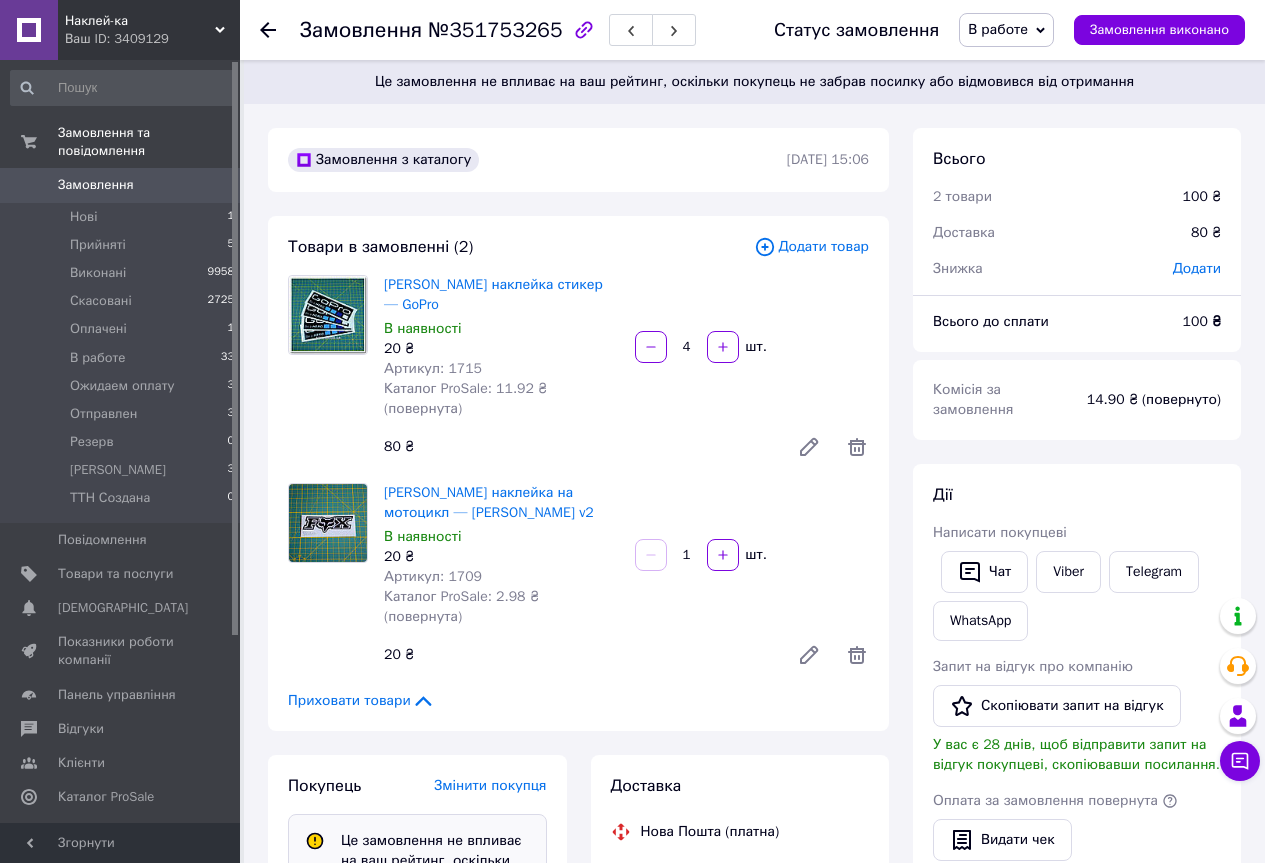 click on "Замовлення №351753265 Статус замовлення В работе Прийнято Виконано Скасовано Оплачено Ожидаем оплату Отправлен Резерв Согласован ТТН Создана Замовлення виконано" at bounding box center [752, 30] 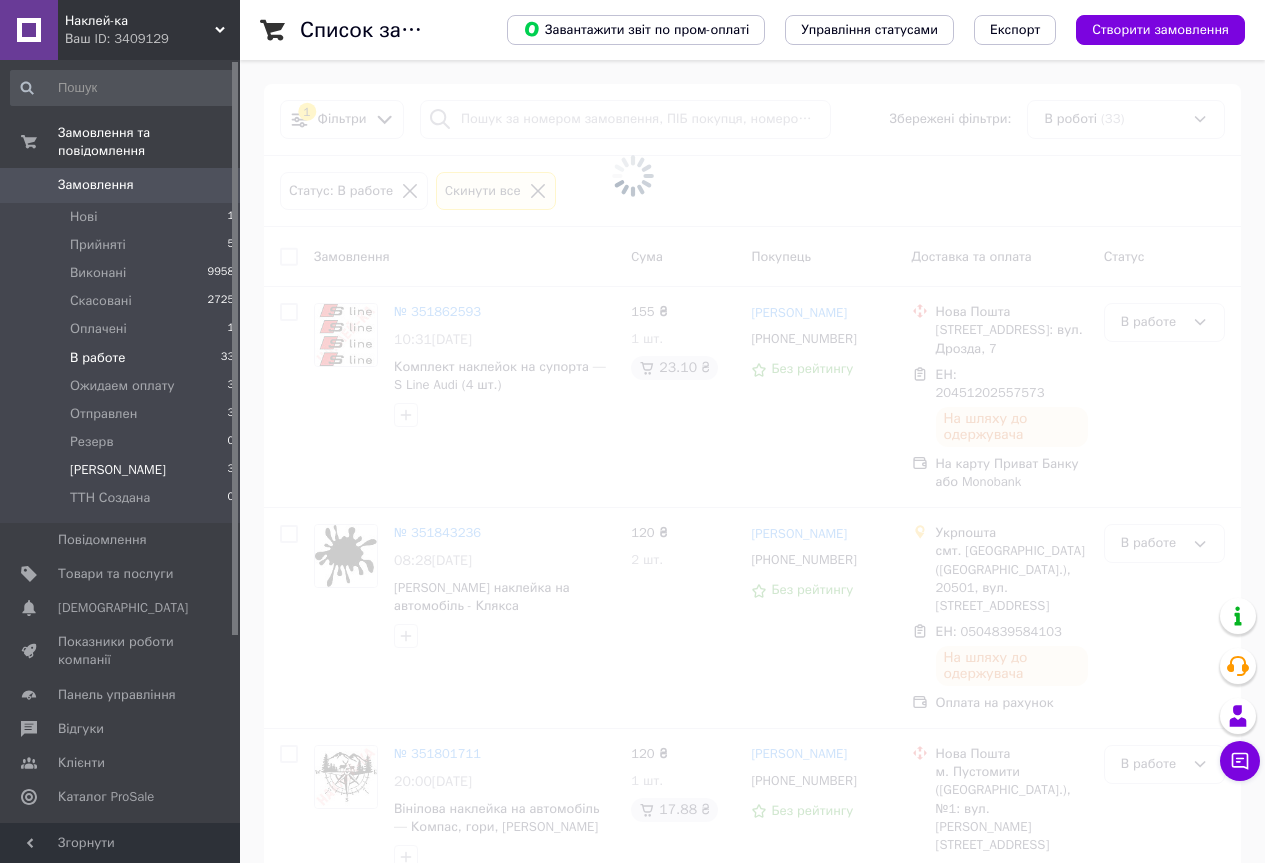 click on "[PERSON_NAME]" at bounding box center (118, 470) 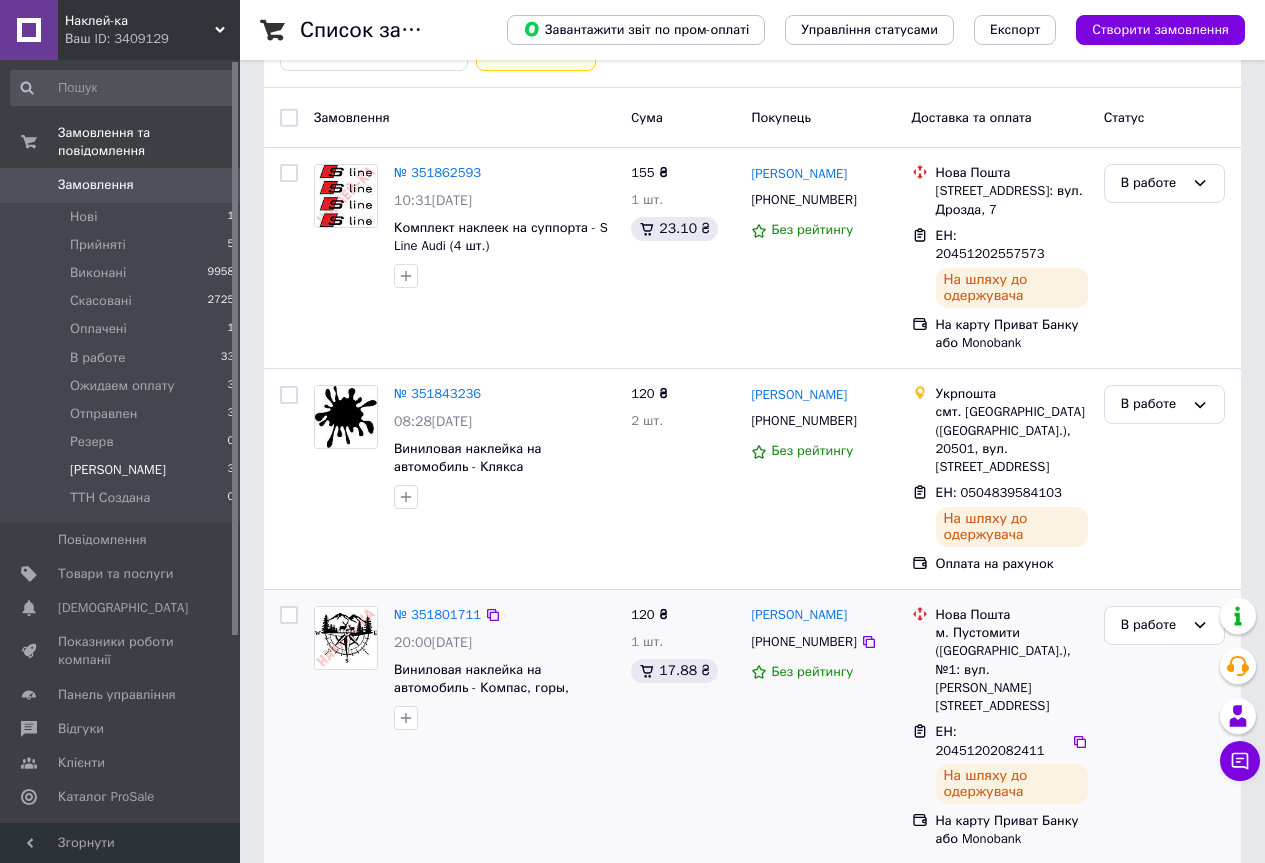 scroll, scrollTop: 400, scrollLeft: 0, axis: vertical 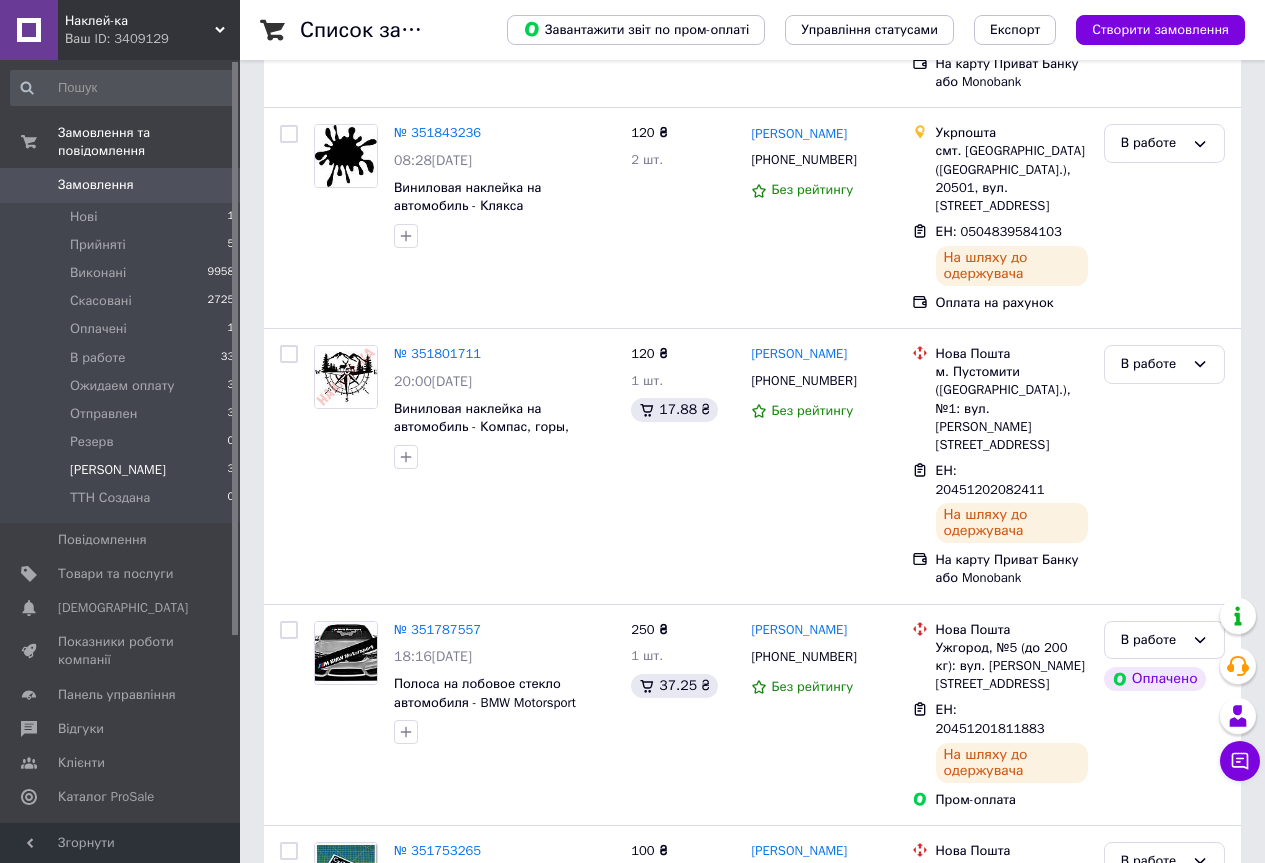click on "[PERSON_NAME]" at bounding box center [118, 470] 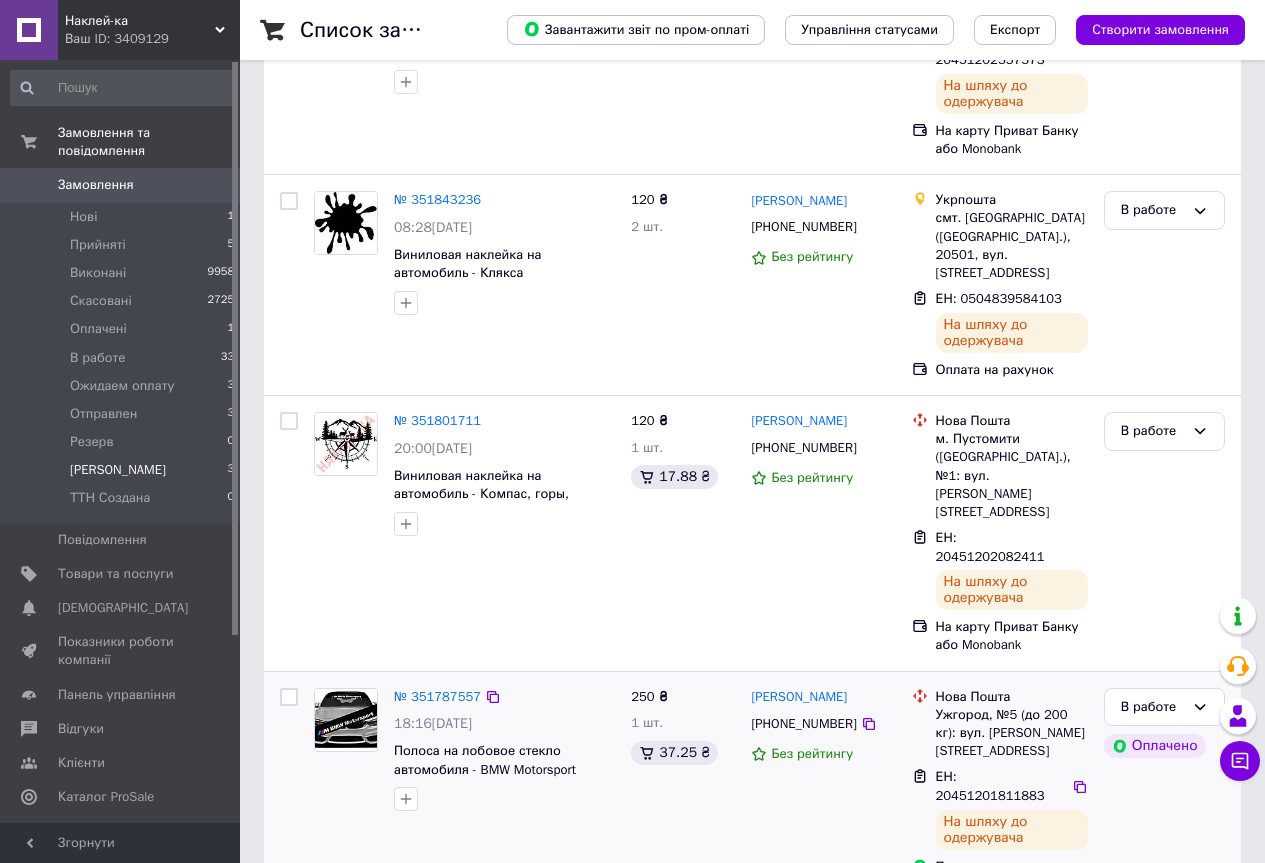 scroll, scrollTop: 0, scrollLeft: 0, axis: both 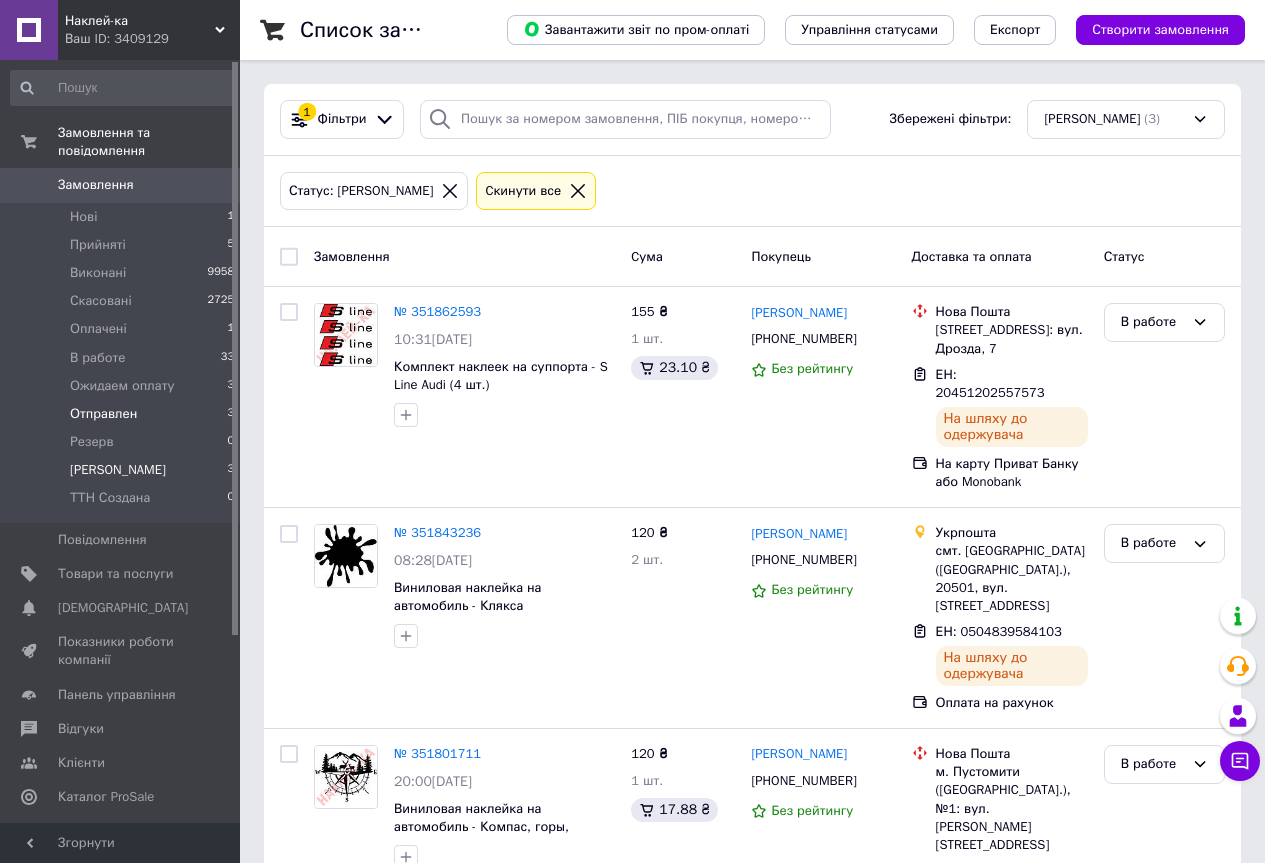 click on "Отправлен" at bounding box center [103, 414] 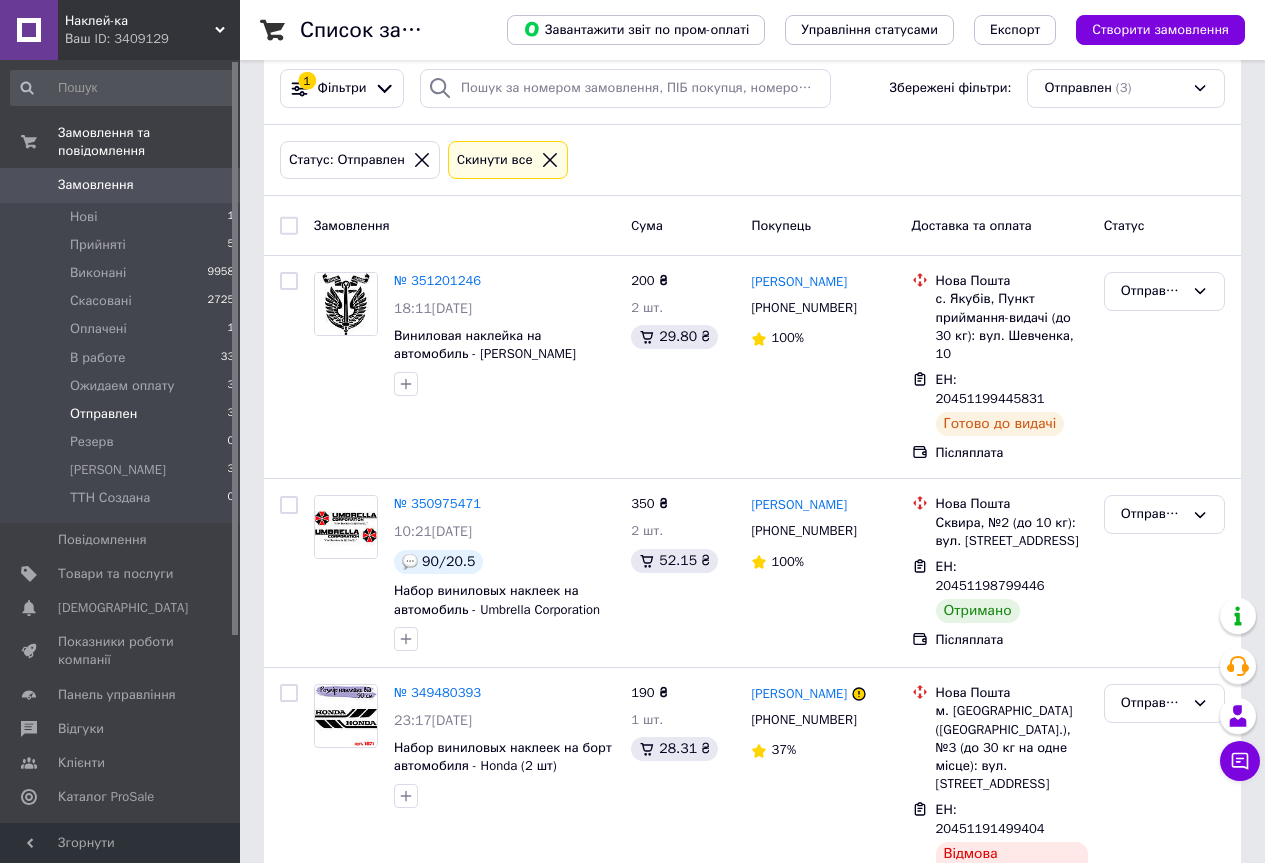 scroll, scrollTop: 45, scrollLeft: 0, axis: vertical 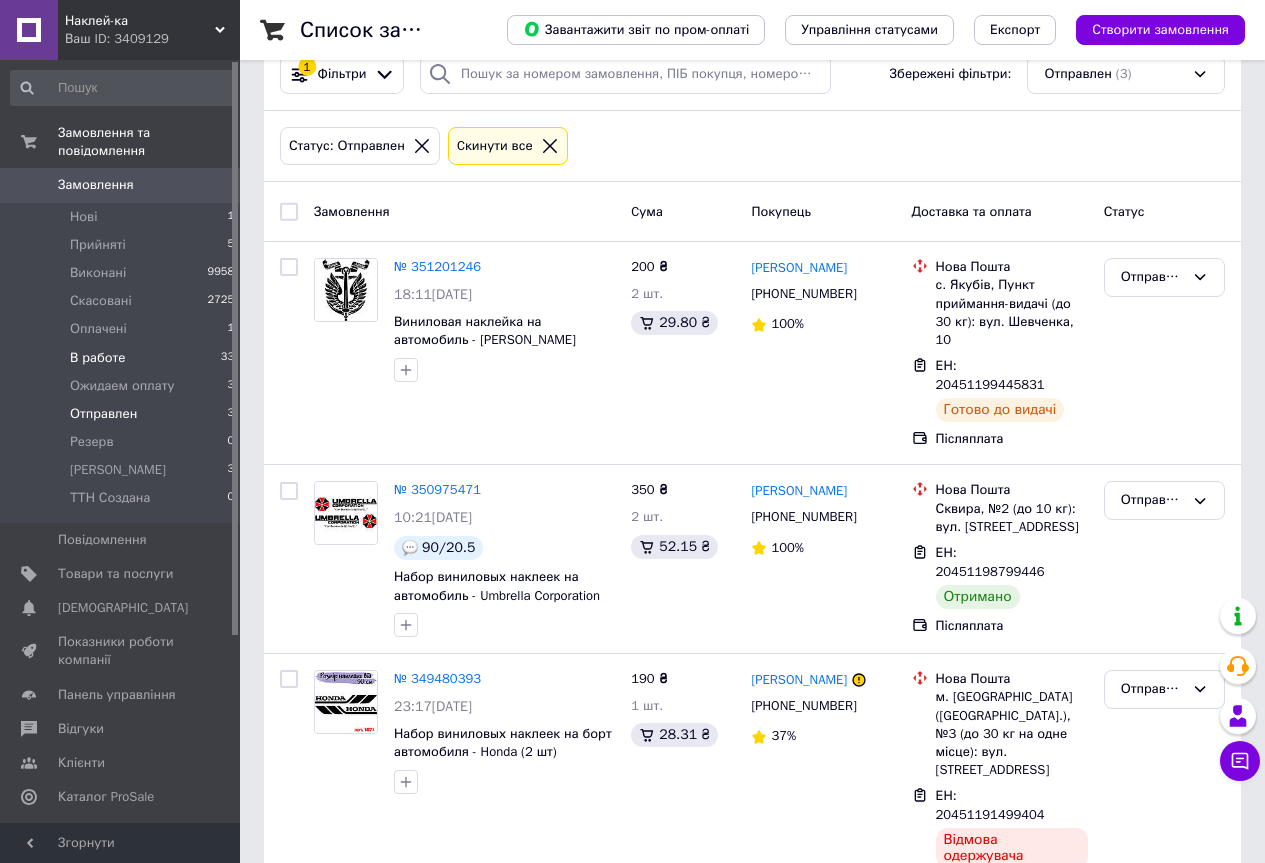 click on "В работе 33" at bounding box center (123, 358) 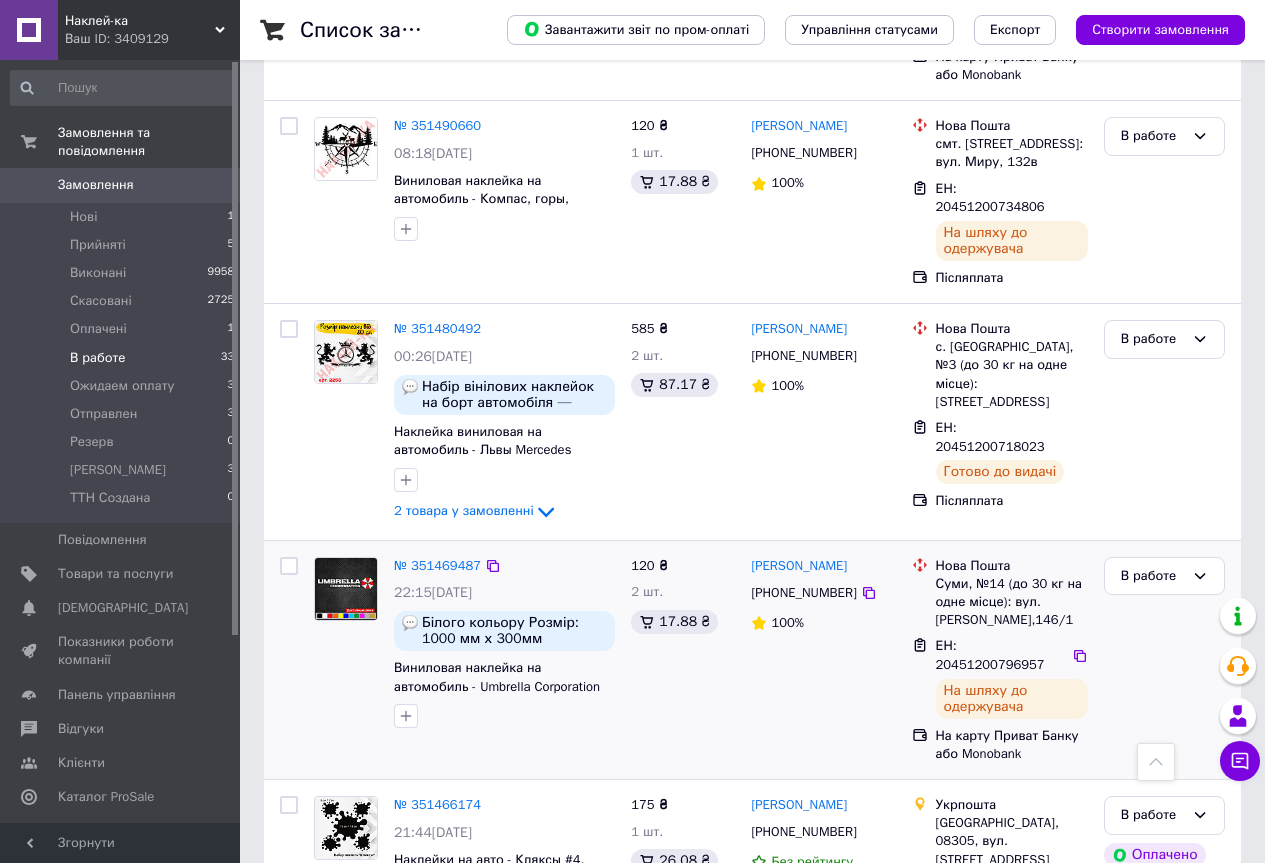 scroll, scrollTop: 4700, scrollLeft: 0, axis: vertical 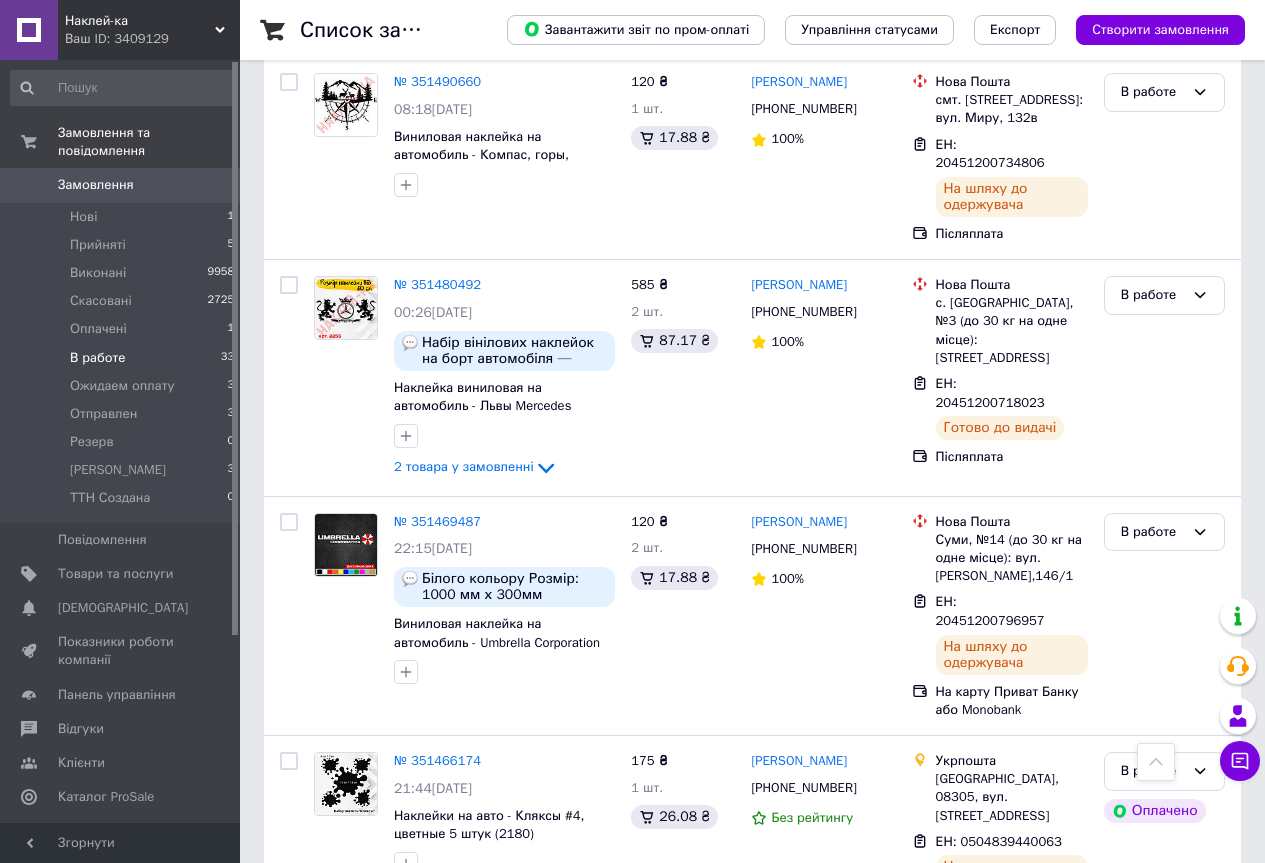 click 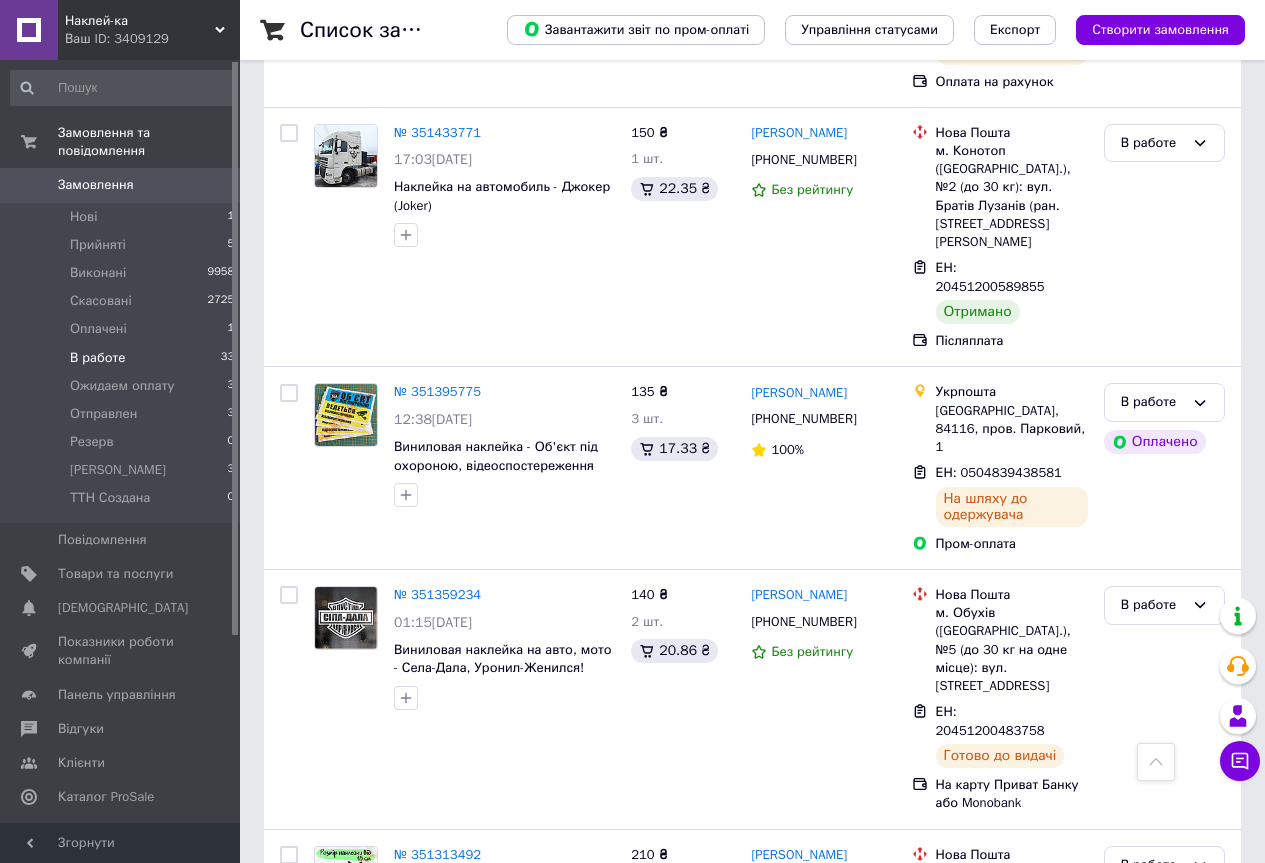 scroll, scrollTop: 6277, scrollLeft: 0, axis: vertical 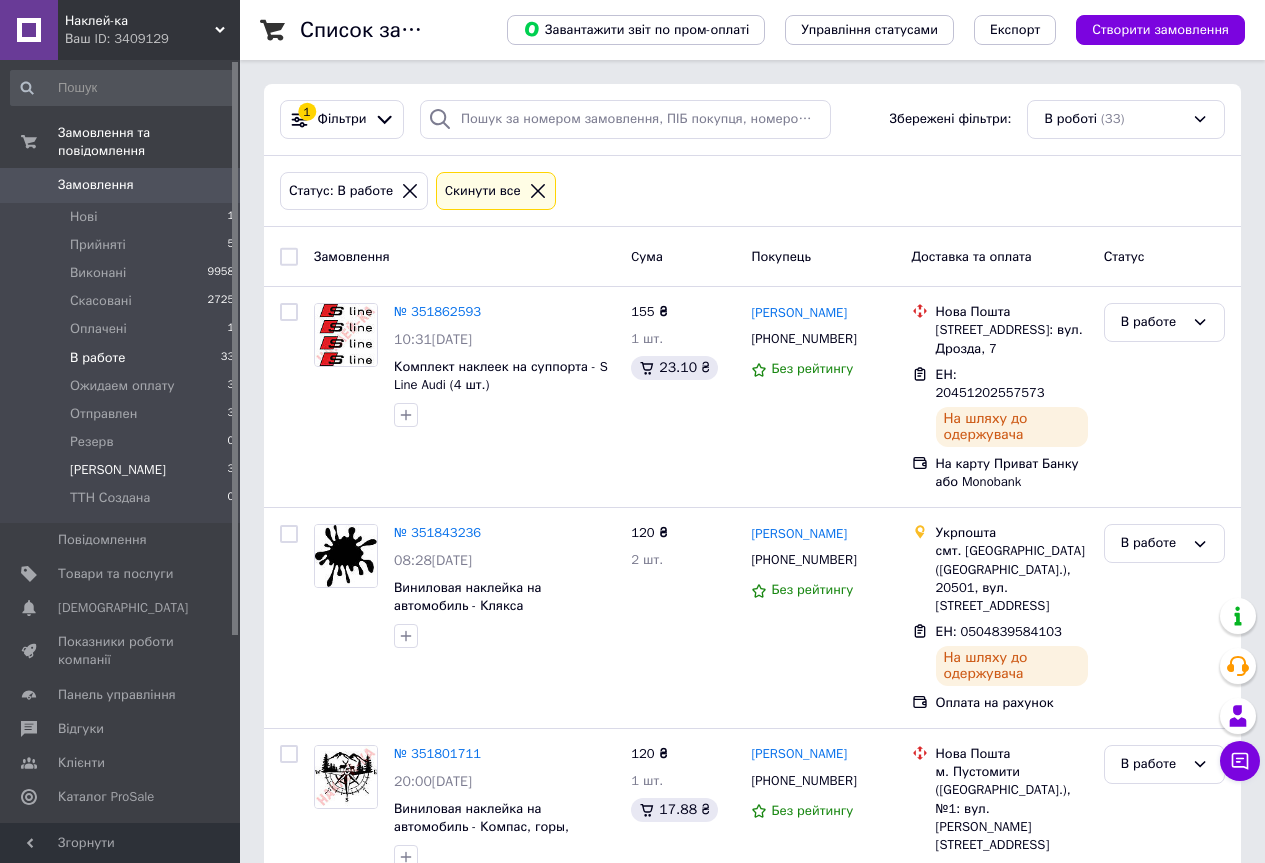 click on "[PERSON_NAME]" at bounding box center (118, 470) 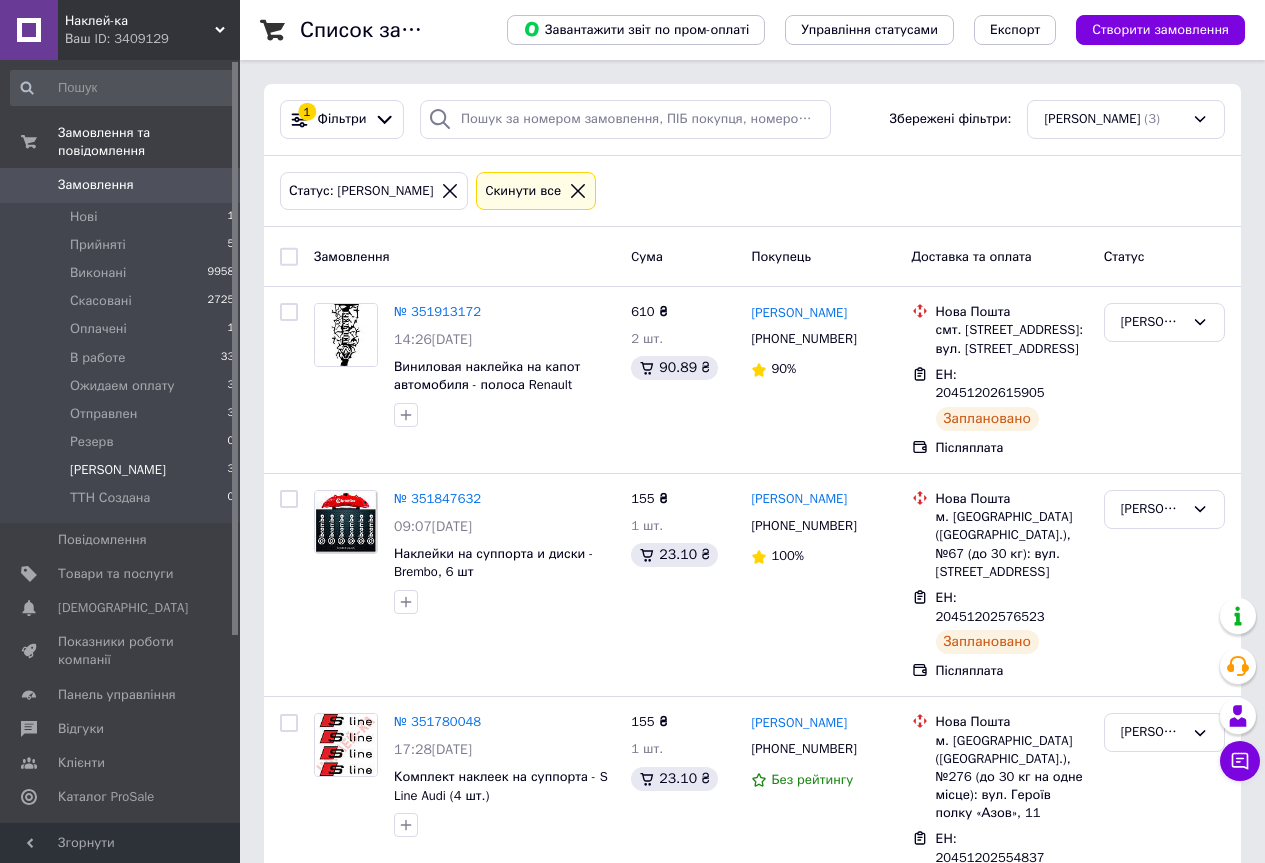 scroll, scrollTop: 7, scrollLeft: 0, axis: vertical 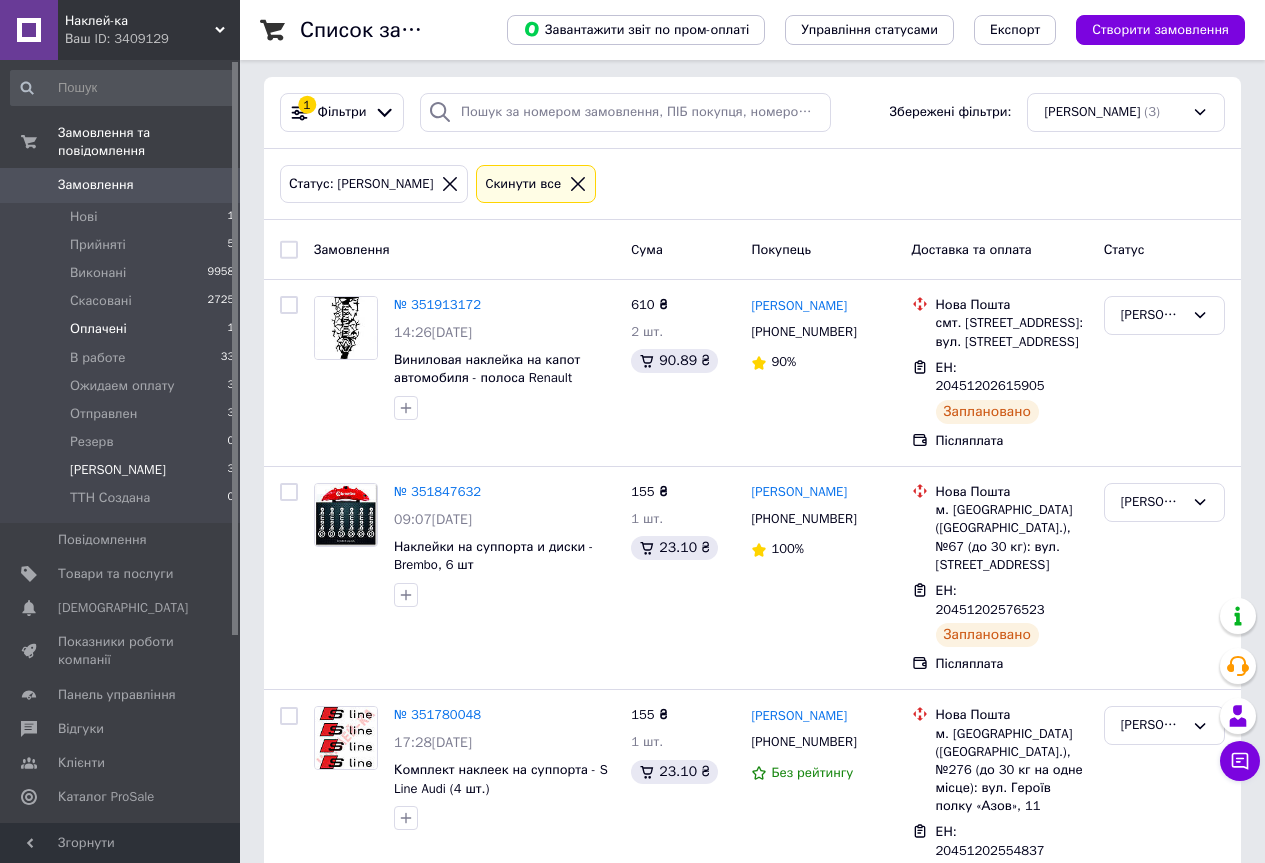 click on "Оплачені" at bounding box center (98, 329) 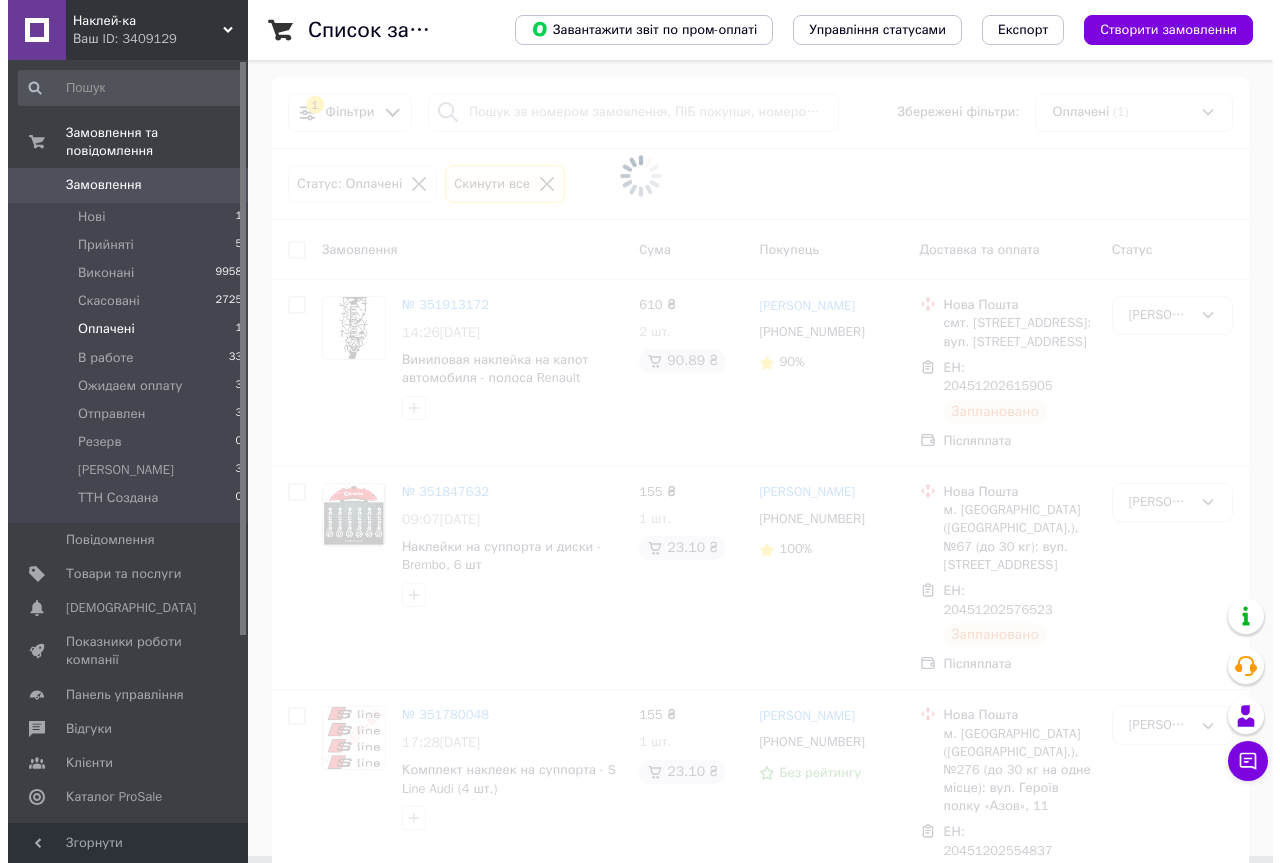 scroll, scrollTop: 0, scrollLeft: 0, axis: both 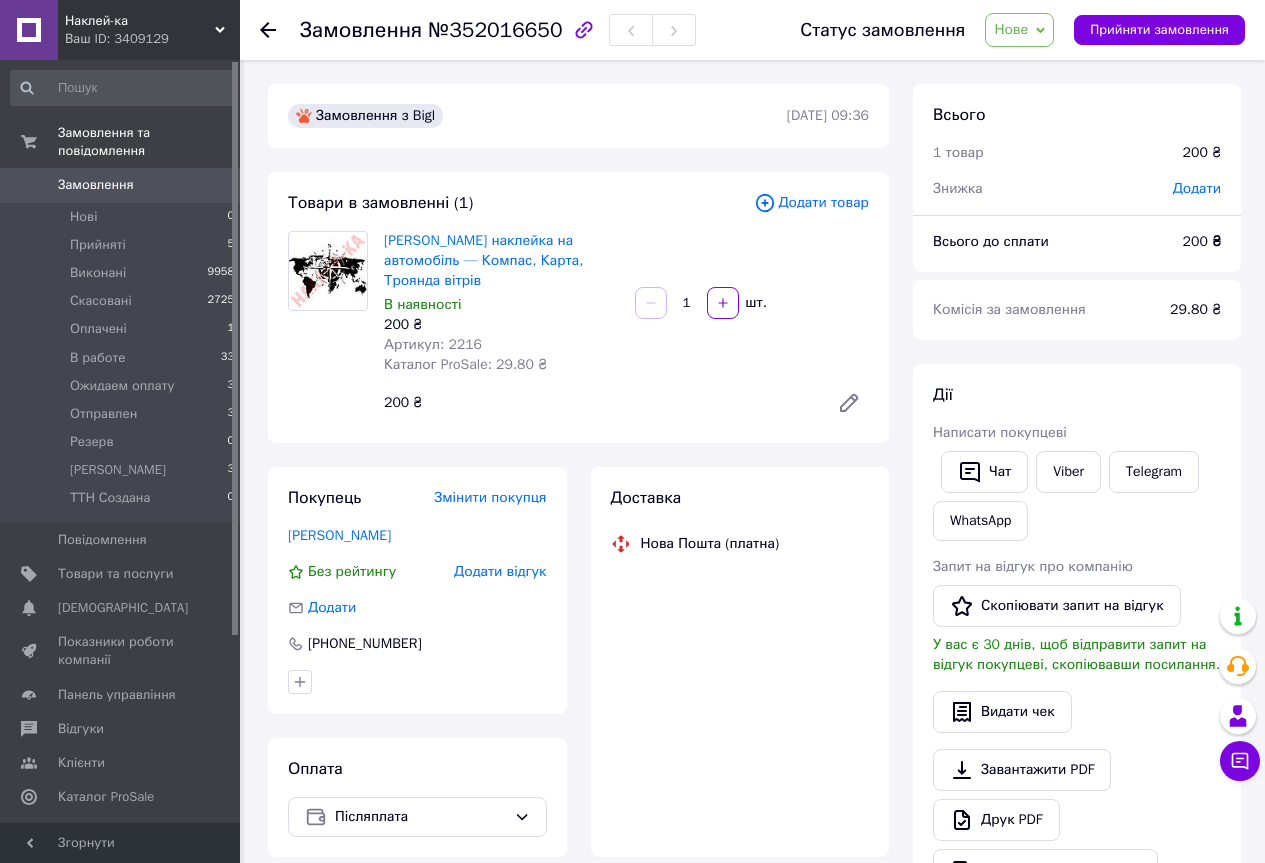 click on "Нове" at bounding box center (1019, 30) 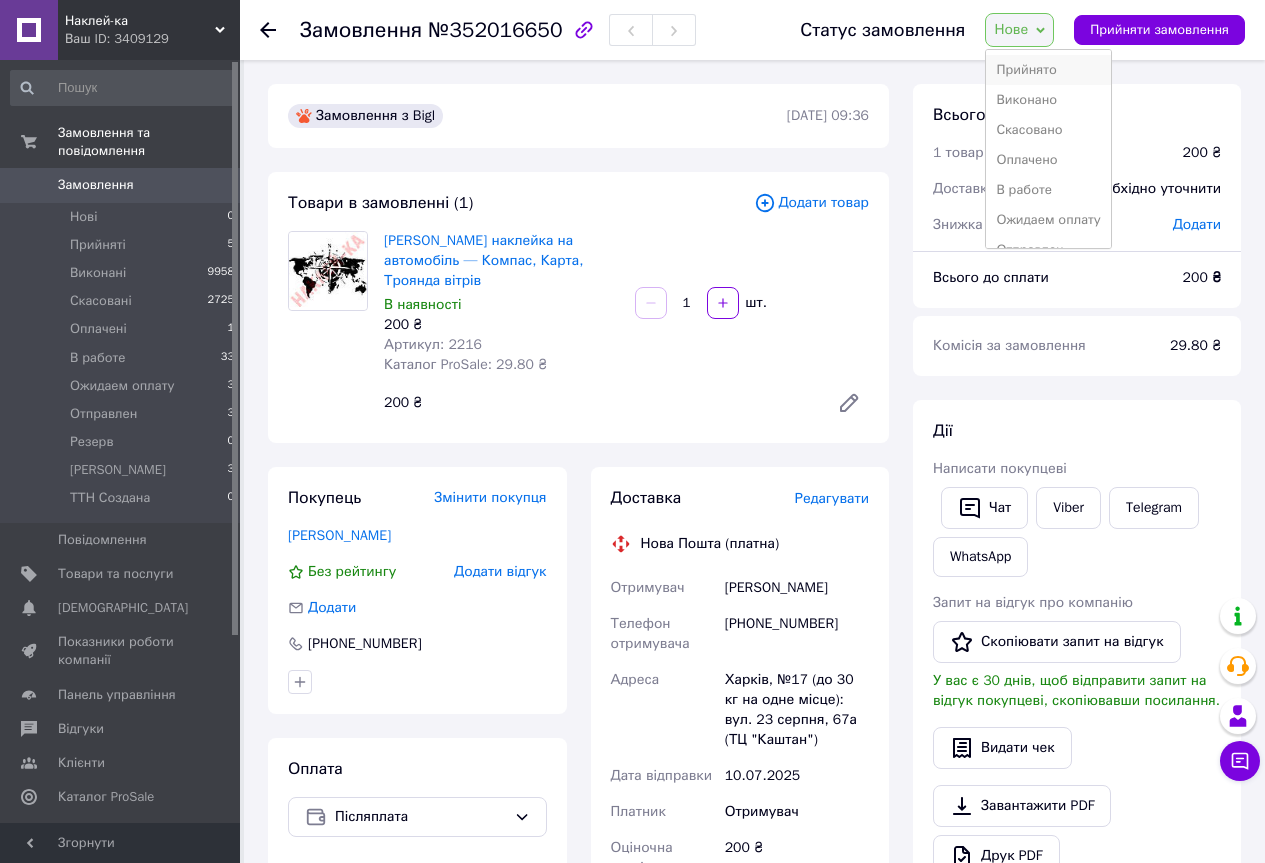 click on "Прийнято" at bounding box center [1048, 70] 